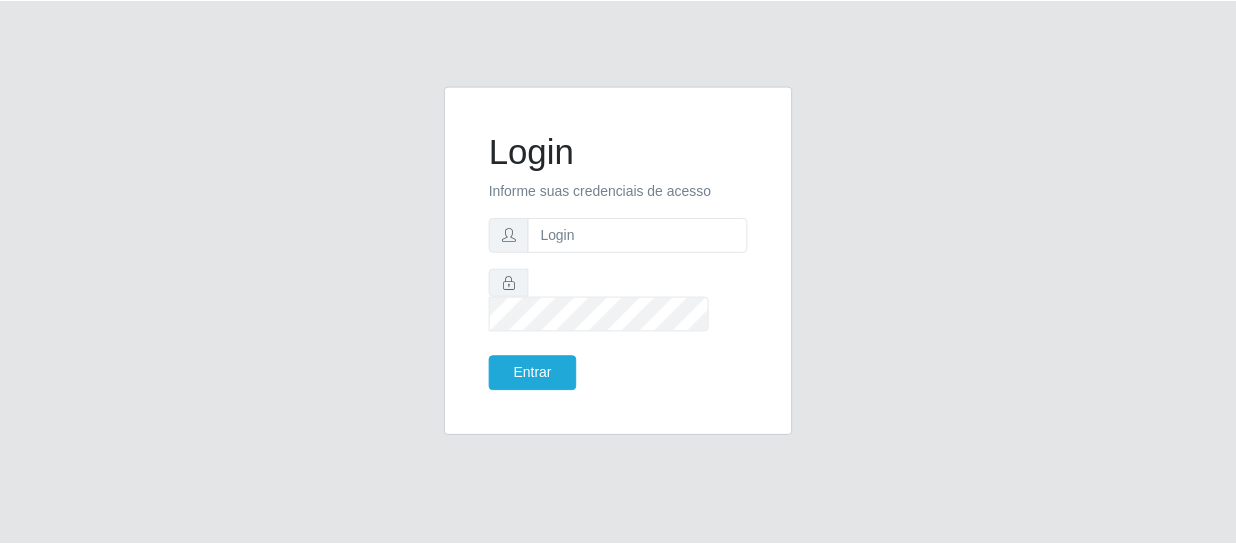 scroll, scrollTop: 0, scrollLeft: 0, axis: both 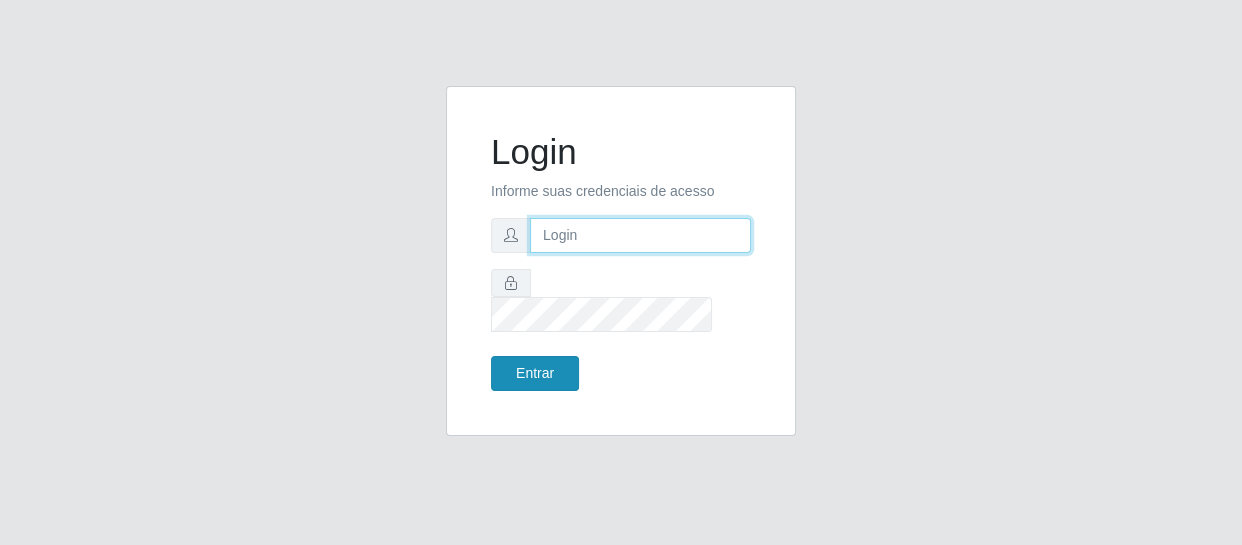 type on "[EMAIL]" 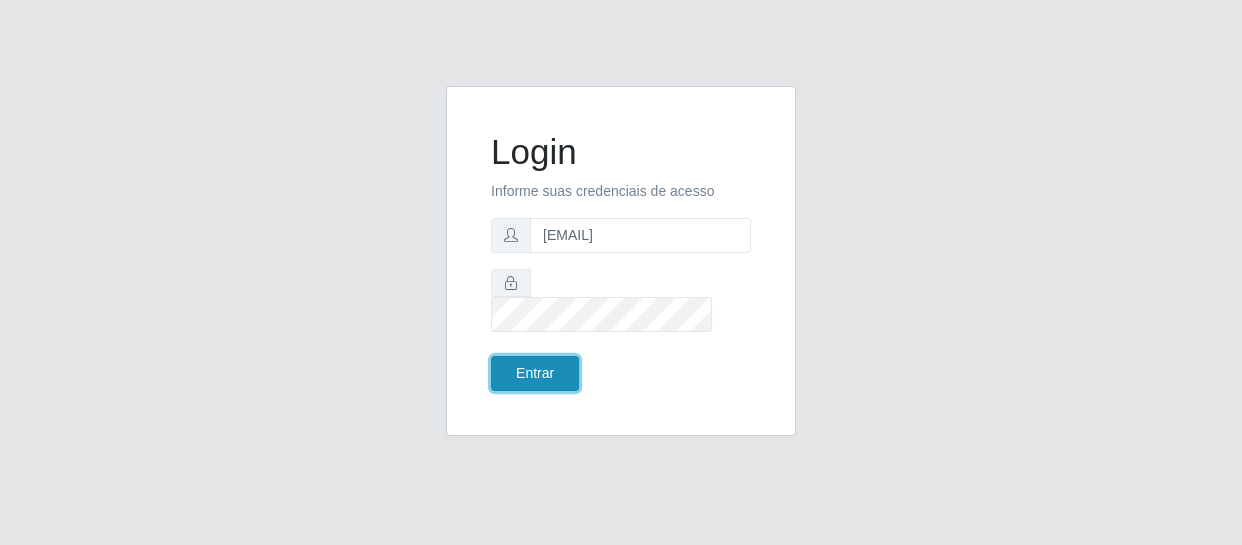 click on "Entrar" at bounding box center [535, 373] 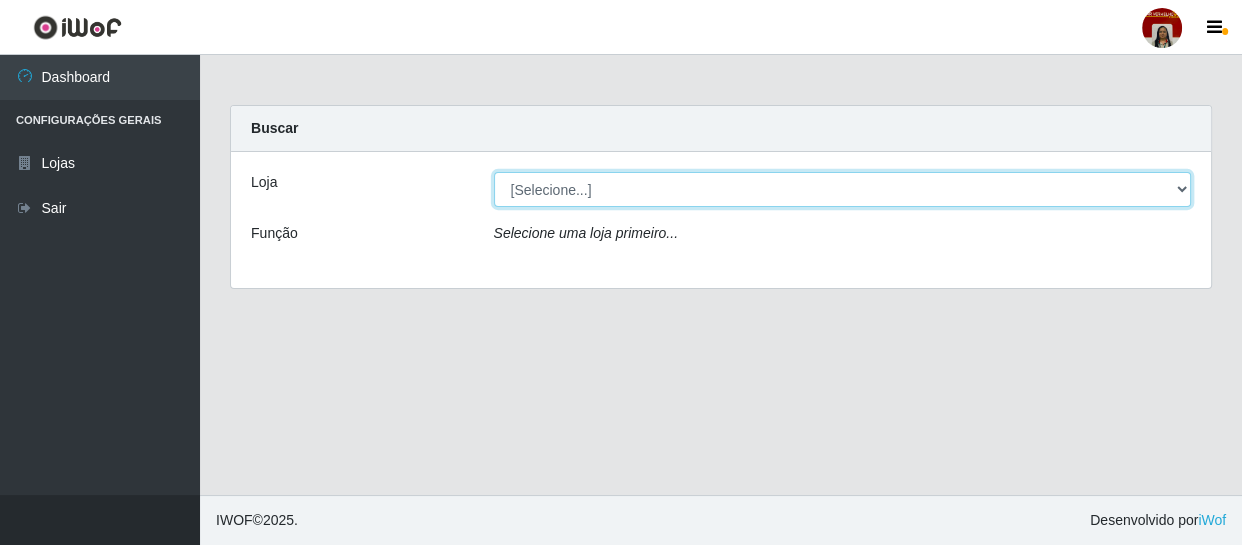 click on "[Selecione...] Mar Vermelho - Loja 04" at bounding box center [843, 189] 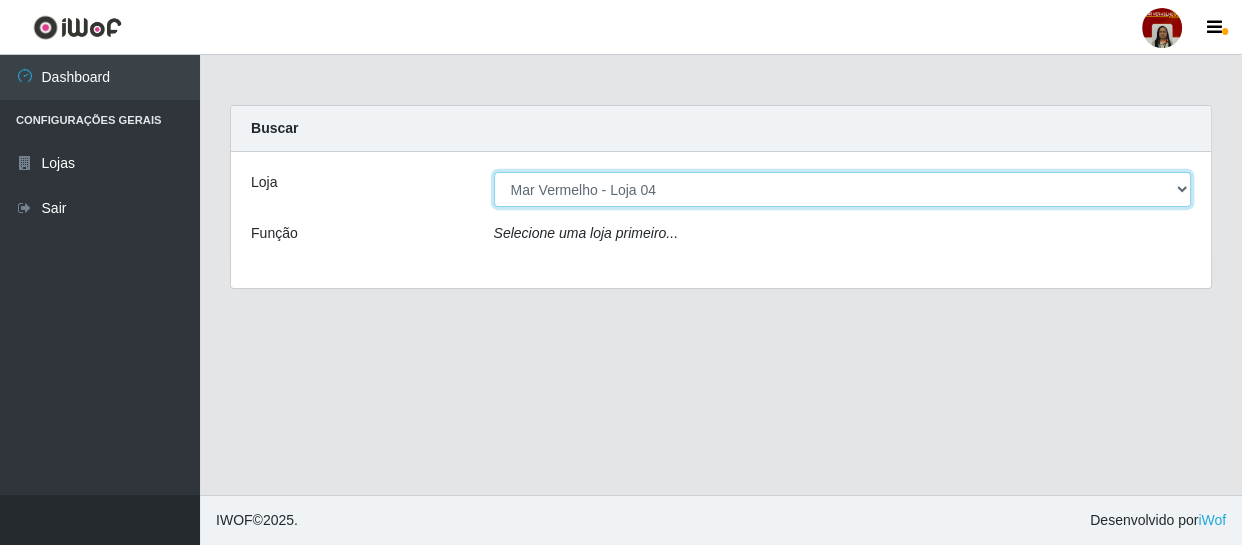 click on "[Selecione...] Mar Vermelho - Loja 04" at bounding box center [843, 189] 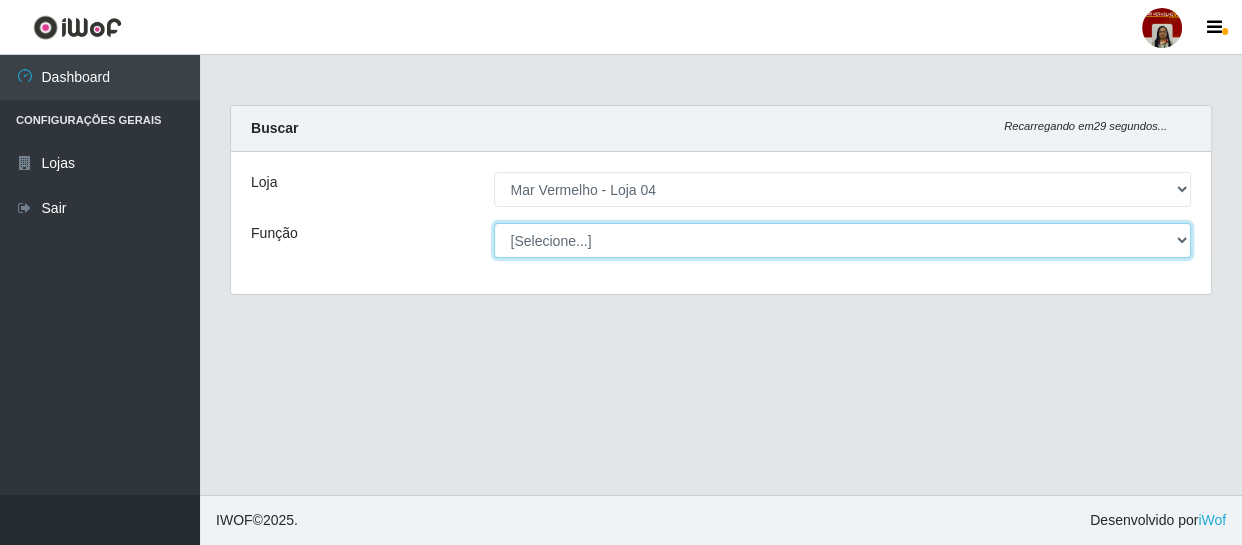 click on "[Selecione...] ASG ASG + ASG ++ Auxiliar de Depósito  Auxiliar de Depósito + Auxiliar de Depósito ++ Auxiliar de Estacionamento Auxiliar de Estacionamento + Auxiliar de Estacionamento ++ Balconista de Frios Balconista de Frios + Balconista de Padaria  Balconista de Padaria + Embalador Embalador + Embalador ++ Operador de Caixa Operador de Caixa + Operador de Caixa ++ Repositor  Repositor + Repositor ++ Repositor de Frios Repositor de Frios + Repositor de Frios ++ Repositor de Hortifruti Repositor de Hortifruti + Repositor de Hortifruti ++" at bounding box center [843, 240] 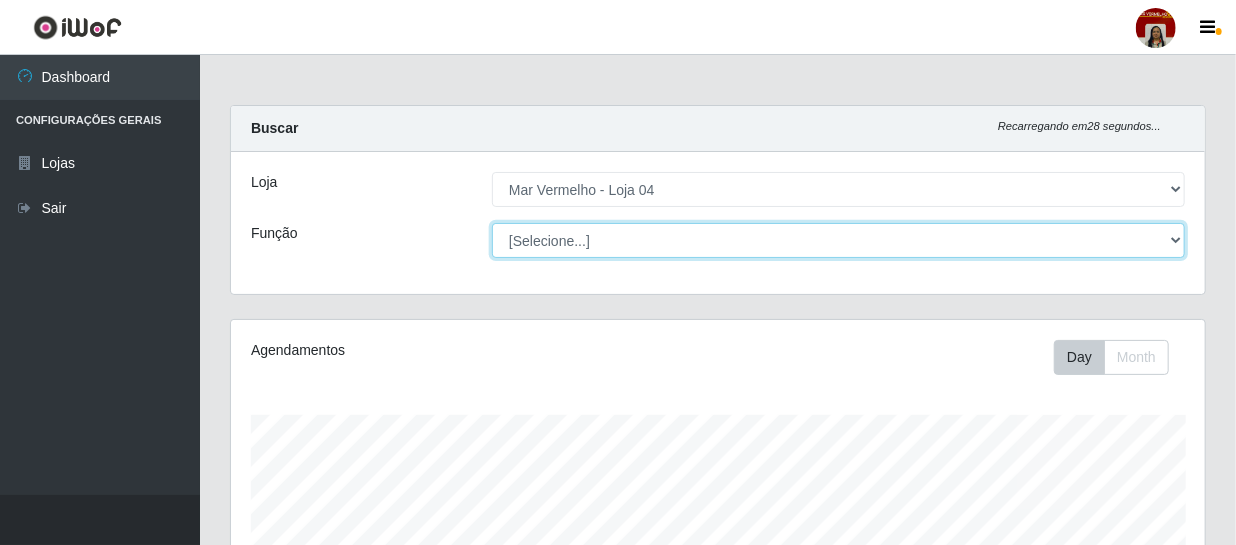 scroll, scrollTop: 999585, scrollLeft: 999025, axis: both 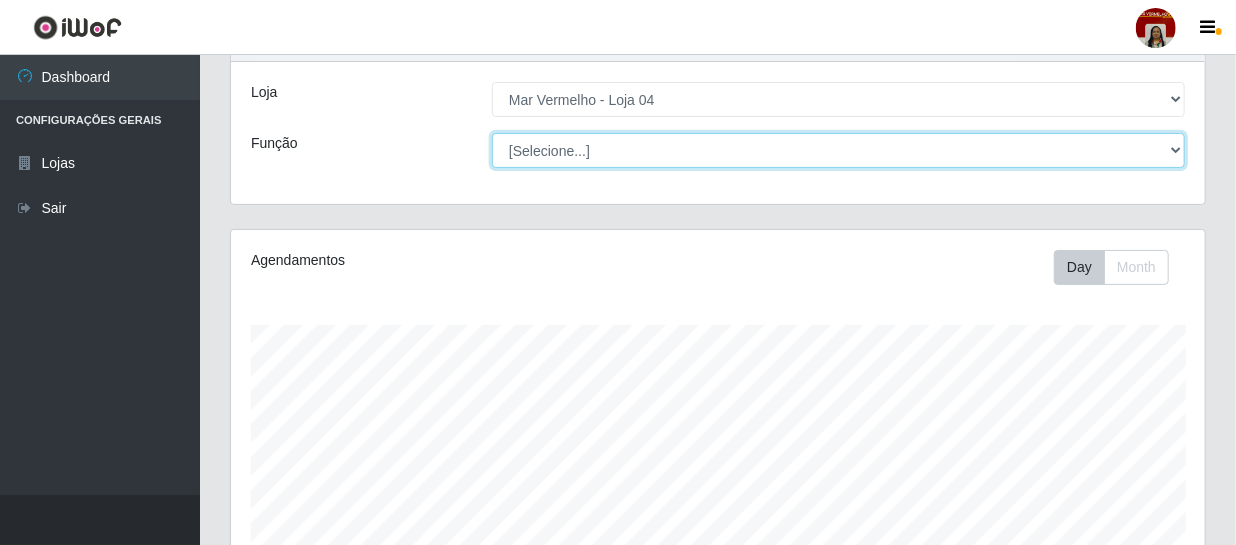 click on "[Selecione...] ASG ASG + ASG ++ Auxiliar de Depósito  Auxiliar de Depósito + Auxiliar de Depósito ++ Auxiliar de Estacionamento Auxiliar de Estacionamento + Auxiliar de Estacionamento ++ Balconista de Frios Balconista de Frios + Balconista de Padaria  Balconista de Padaria + Embalador Embalador + Embalador ++ Operador de Caixa Operador de Caixa + Operador de Caixa ++ Repositor  Repositor + Repositor ++ Repositor de Frios Repositor de Frios + Repositor de Frios ++ Repositor de Hortifruti Repositor de Hortifruti + Repositor de Hortifruti ++" at bounding box center [838, 150] 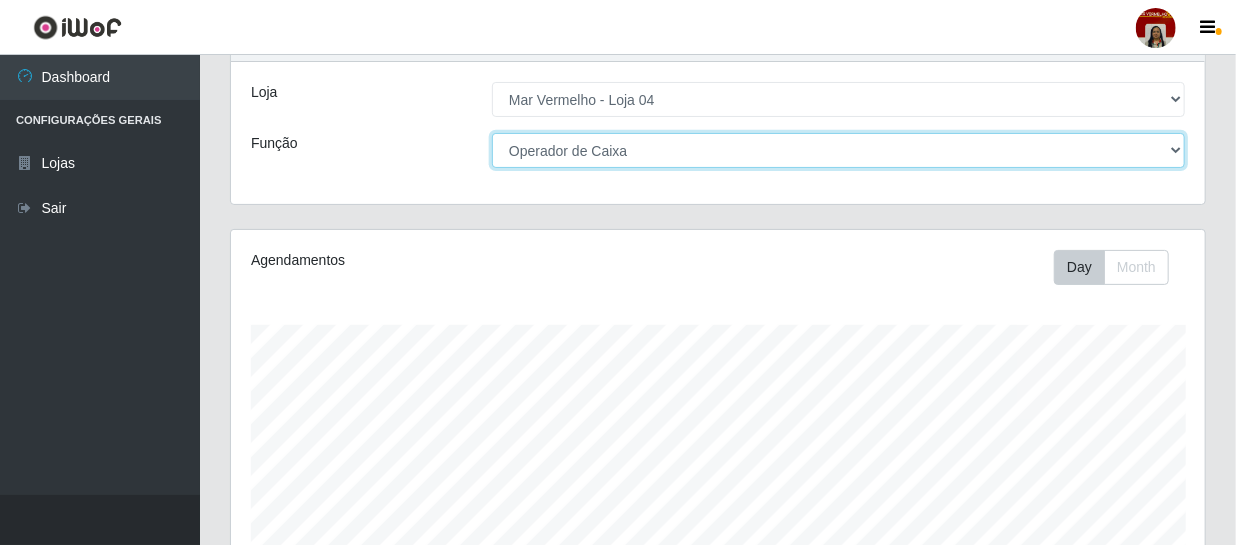 click on "[Selecione...] ASG ASG + ASG ++ Auxiliar de Depósito  Auxiliar de Depósito + Auxiliar de Depósito ++ Auxiliar de Estacionamento Auxiliar de Estacionamento + Auxiliar de Estacionamento ++ Balconista de Frios Balconista de Frios + Balconista de Padaria  Balconista de Padaria + Embalador Embalador + Embalador ++ Operador de Caixa Operador de Caixa + Operador de Caixa ++ Repositor  Repositor + Repositor ++ Repositor de Frios Repositor de Frios + Repositor de Frios ++ Repositor de Hortifruti Repositor de Hortifruti + Repositor de Hortifruti ++" at bounding box center (838, 150) 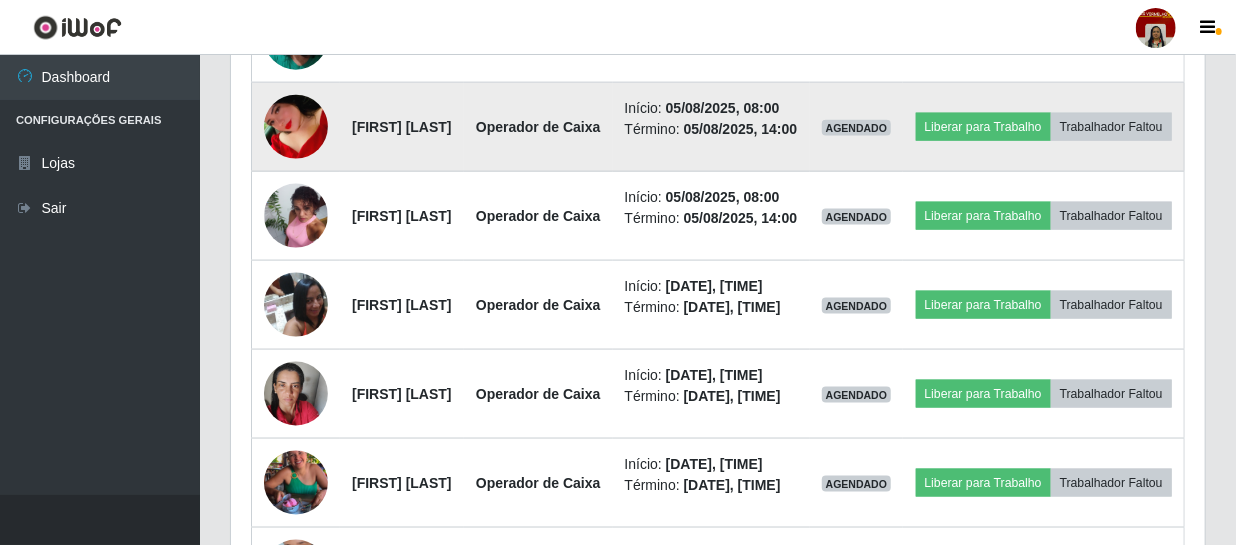 scroll, scrollTop: 1181, scrollLeft: 0, axis: vertical 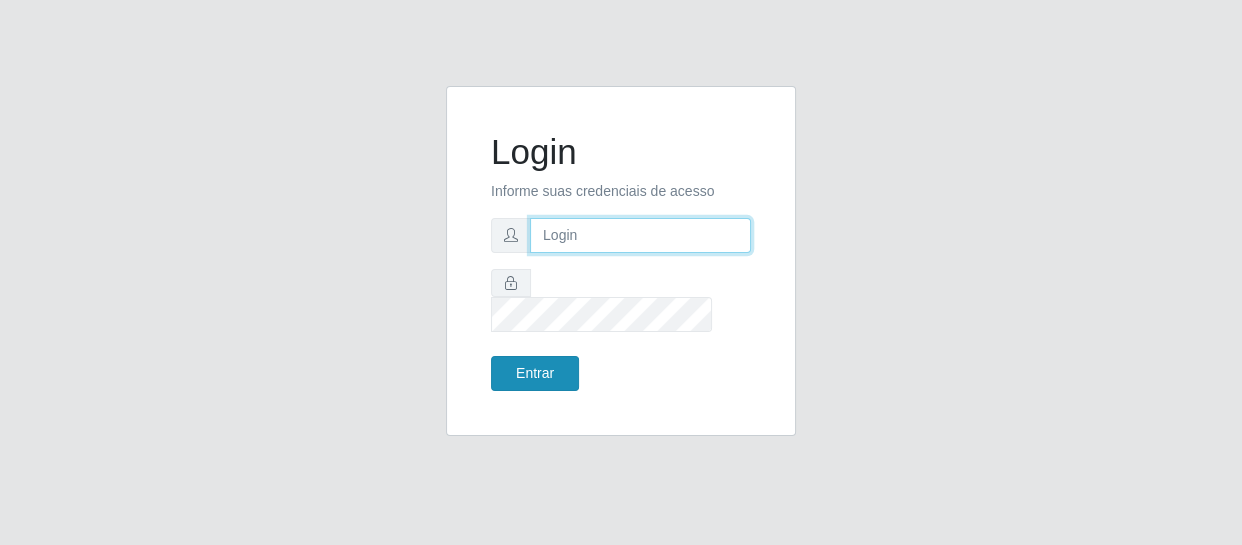 type on "[EMAIL]" 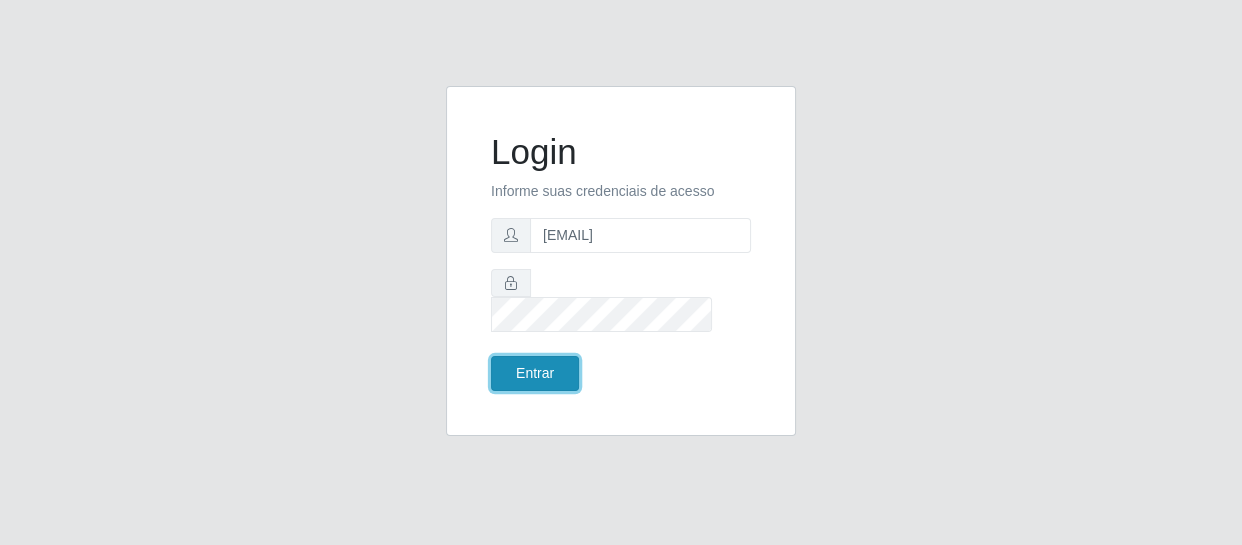 click on "Entrar" at bounding box center (535, 373) 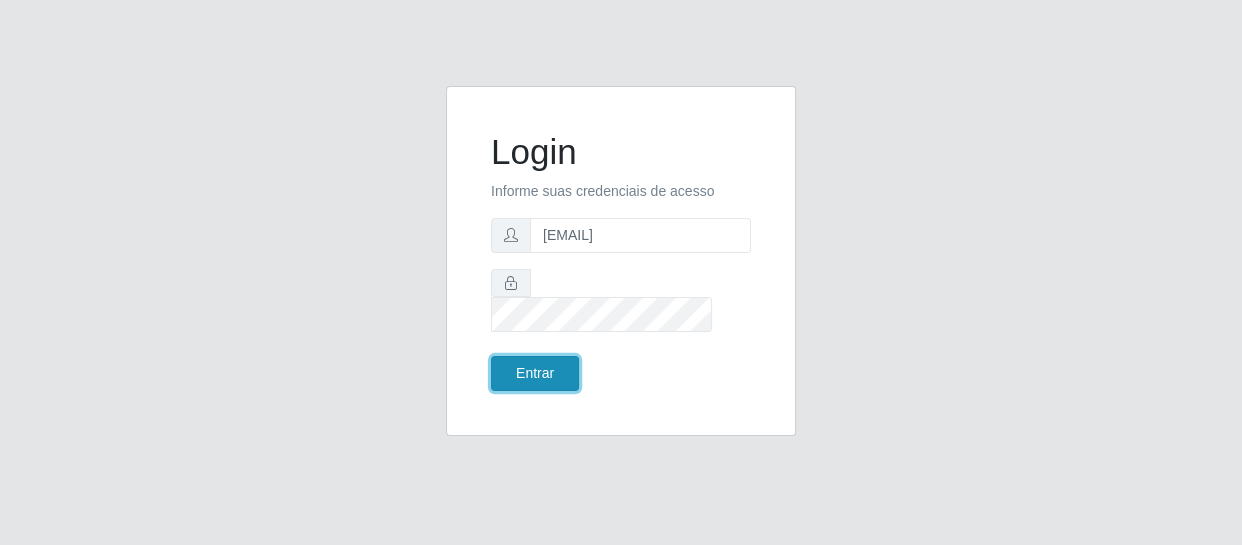 click on "Entrar" at bounding box center (535, 373) 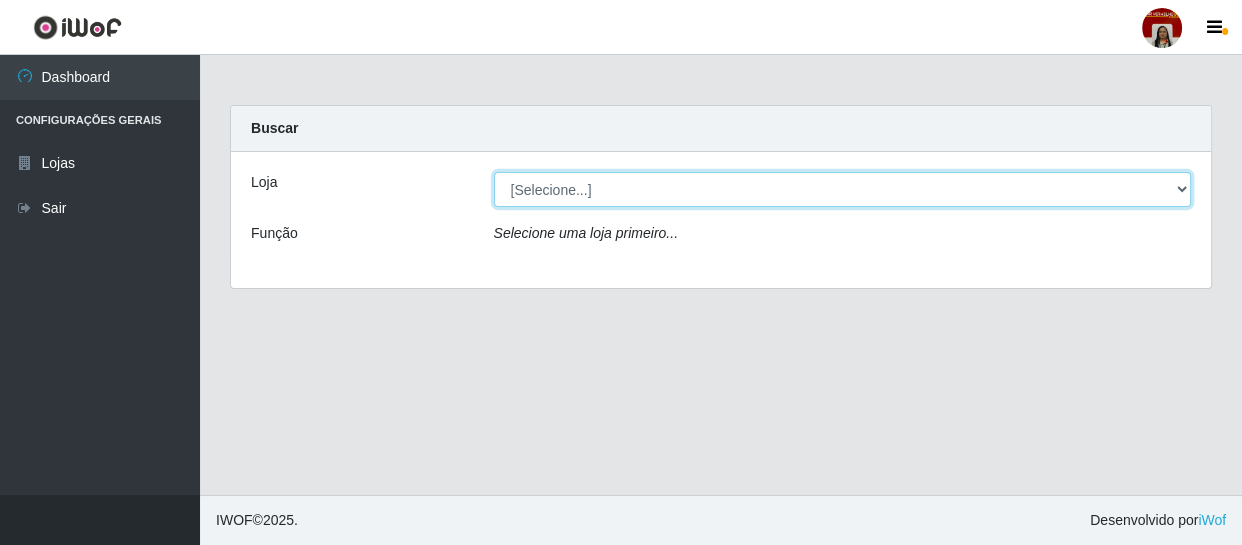drag, startPoint x: 618, startPoint y: 175, endPoint x: 621, endPoint y: 192, distance: 17.262676 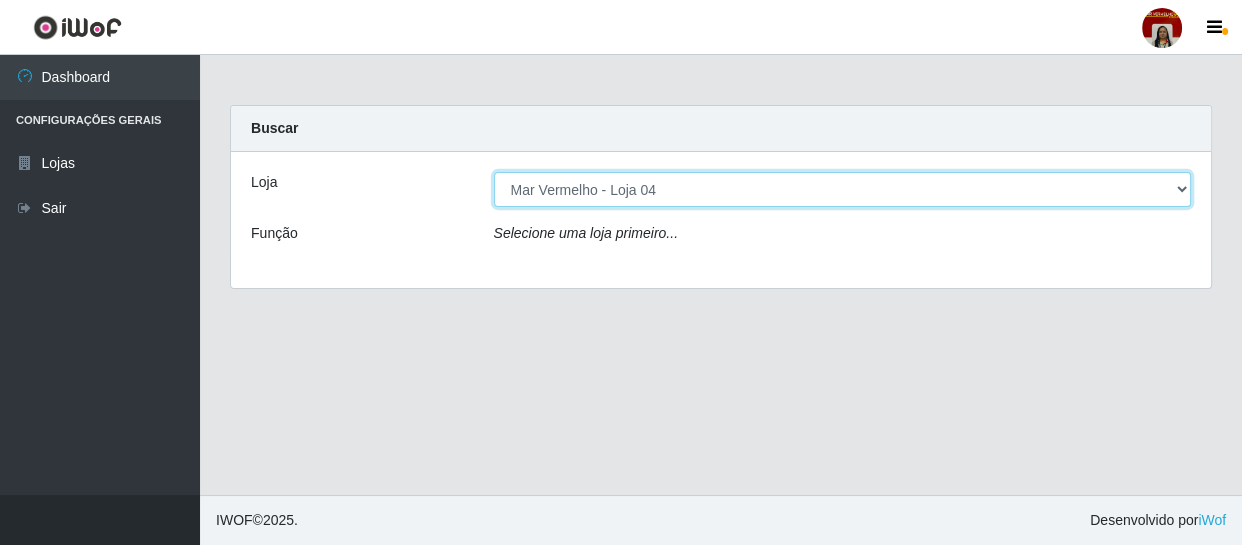 click on "[Selecione...] Mar Vermelho - Loja 04" at bounding box center (843, 189) 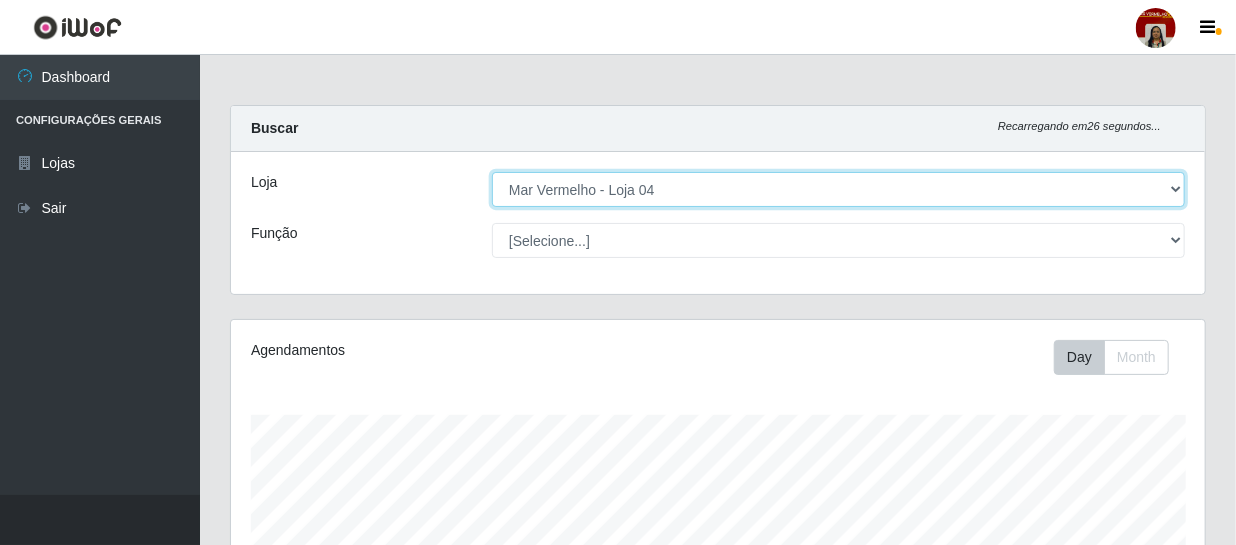 scroll, scrollTop: 999585, scrollLeft: 999025, axis: both 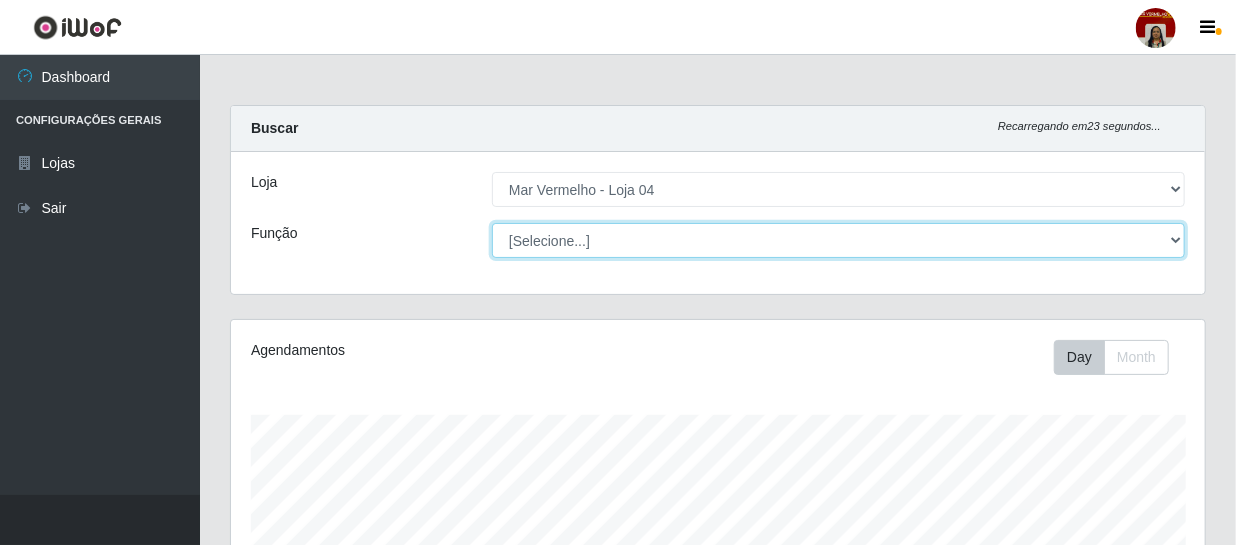drag, startPoint x: 622, startPoint y: 205, endPoint x: 625, endPoint y: 239, distance: 34.132095 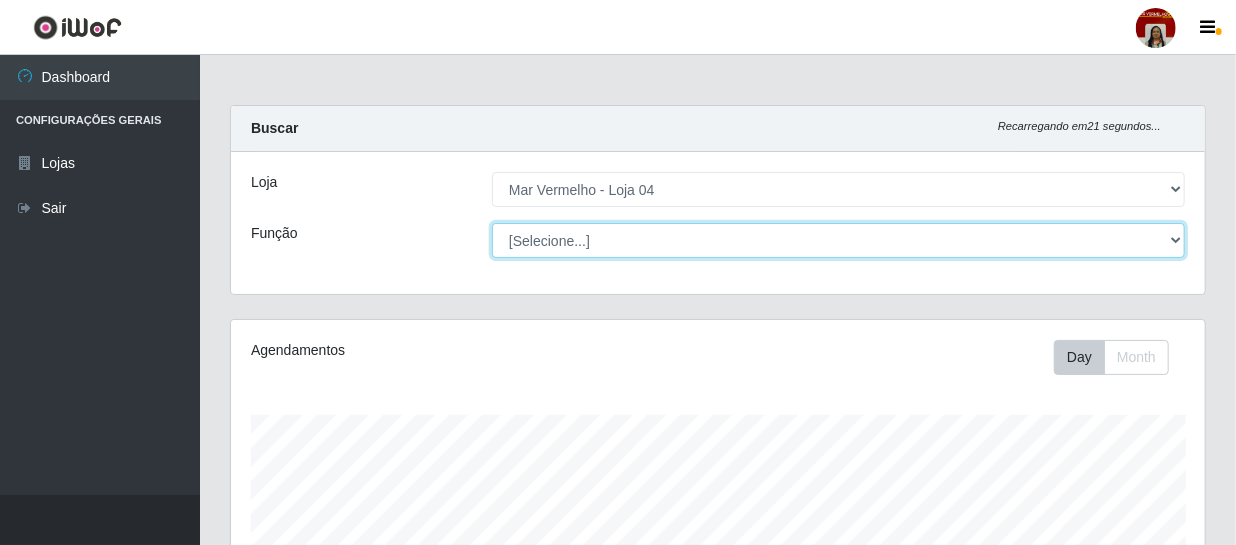 select on "22" 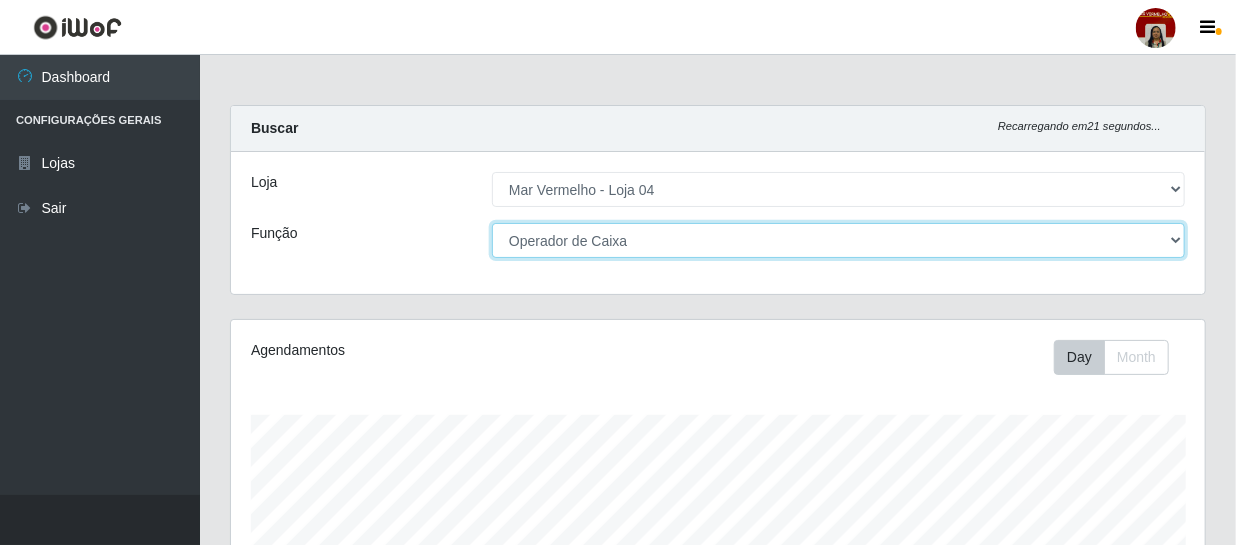 click on "[Selecione...] ASG ASG + ASG ++ Auxiliar de Depósito  Auxiliar de Depósito + Auxiliar de Depósito ++ Auxiliar de Estacionamento Auxiliar de Estacionamento + Auxiliar de Estacionamento ++ Balconista de Frios Balconista de Frios + Balconista de Padaria  Balconista de Padaria + Embalador Embalador + Embalador ++ Operador de Caixa Operador de Caixa + Operador de Caixa ++ Repositor  Repositor + Repositor ++ Repositor de Frios Repositor de Frios + Repositor de Frios ++ Repositor de Hortifruti Repositor de Hortifruti + Repositor de Hortifruti ++" at bounding box center [838, 240] 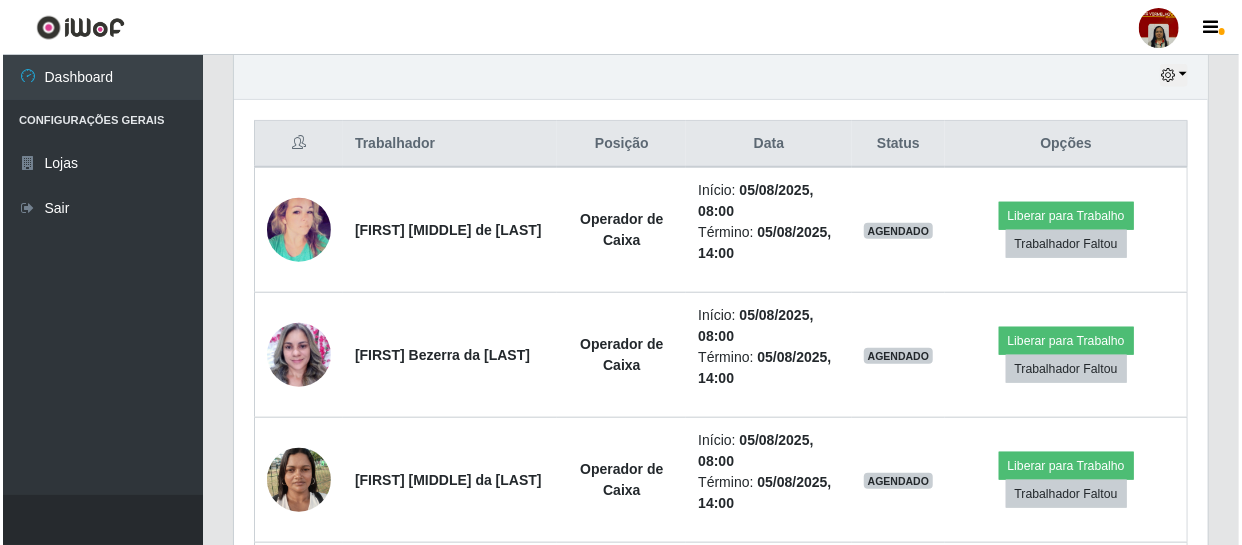 scroll, scrollTop: 727, scrollLeft: 0, axis: vertical 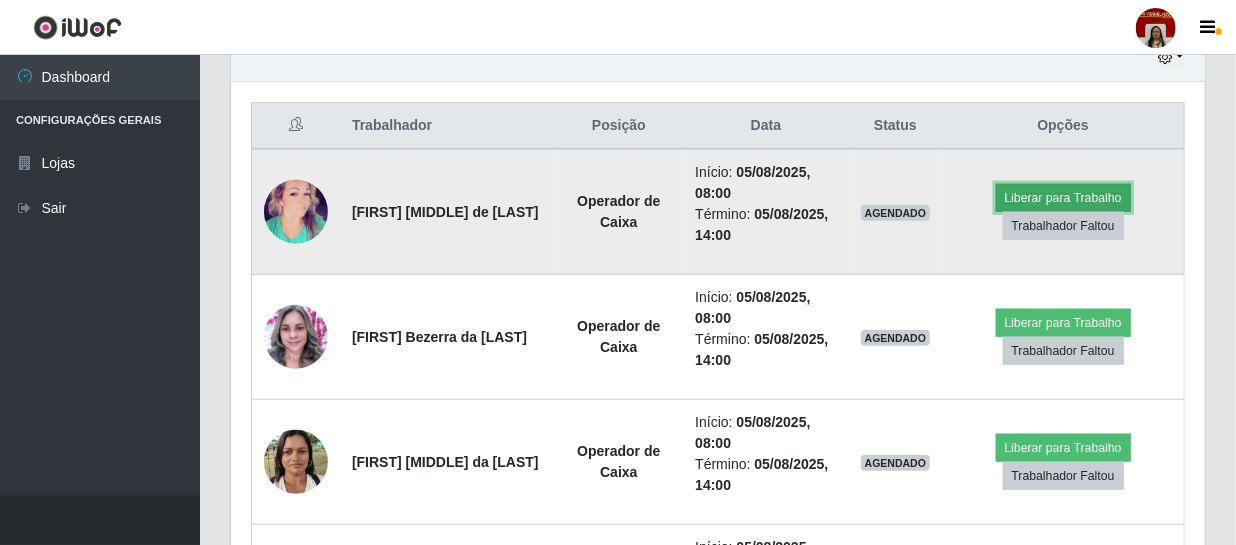 click on "Liberar para Trabalho" at bounding box center [1063, 198] 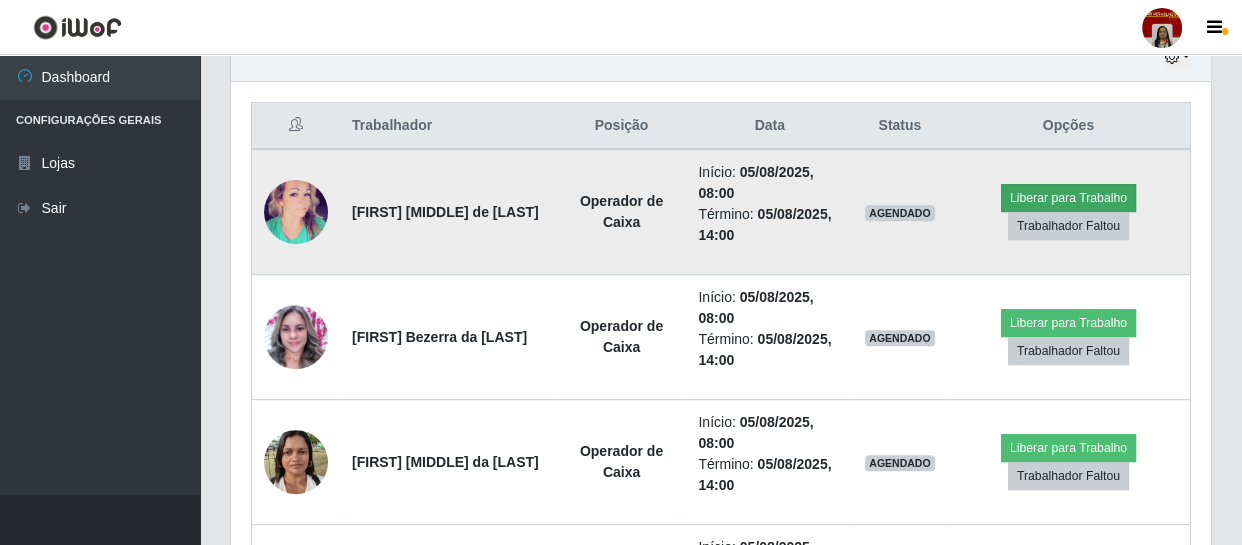 scroll, scrollTop: 999585, scrollLeft: 999033, axis: both 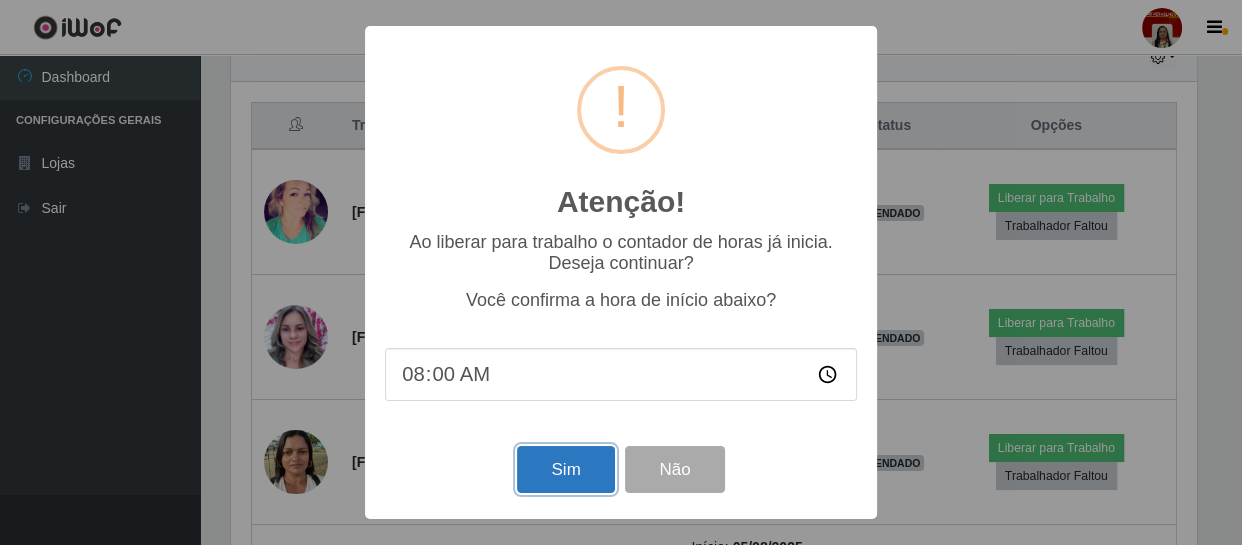 click on "Sim" at bounding box center (565, 469) 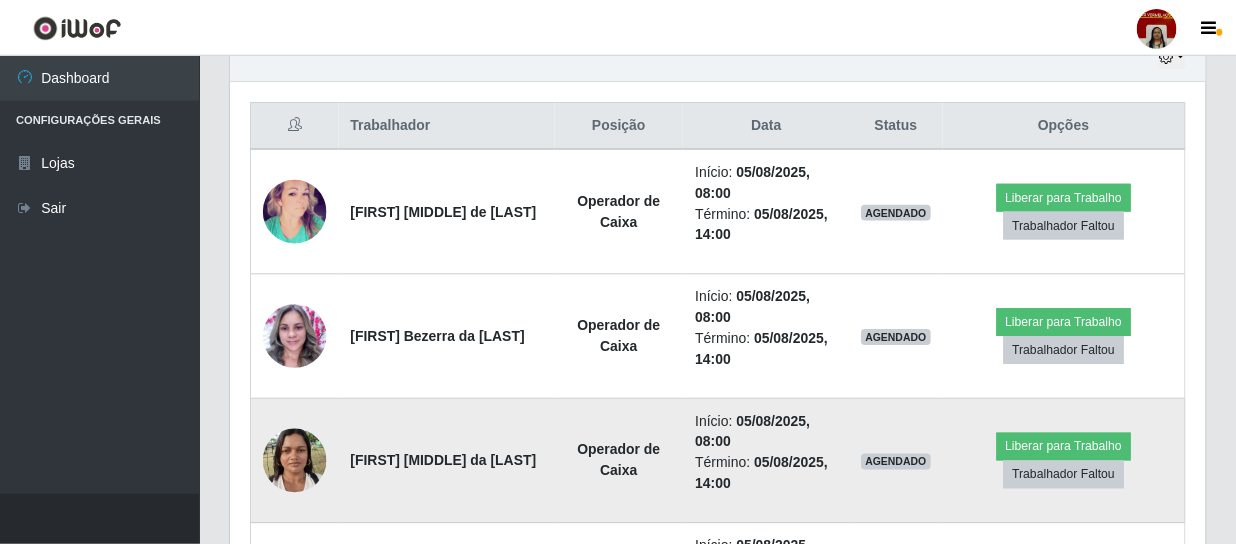 scroll, scrollTop: 999585, scrollLeft: 999025, axis: both 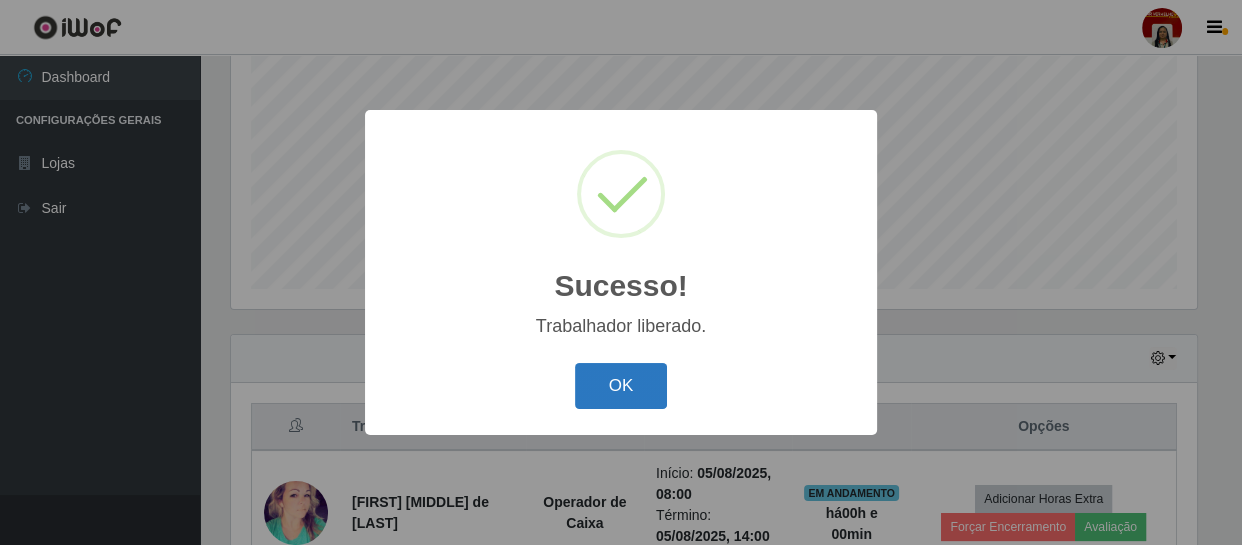 click on "OK" at bounding box center [621, 386] 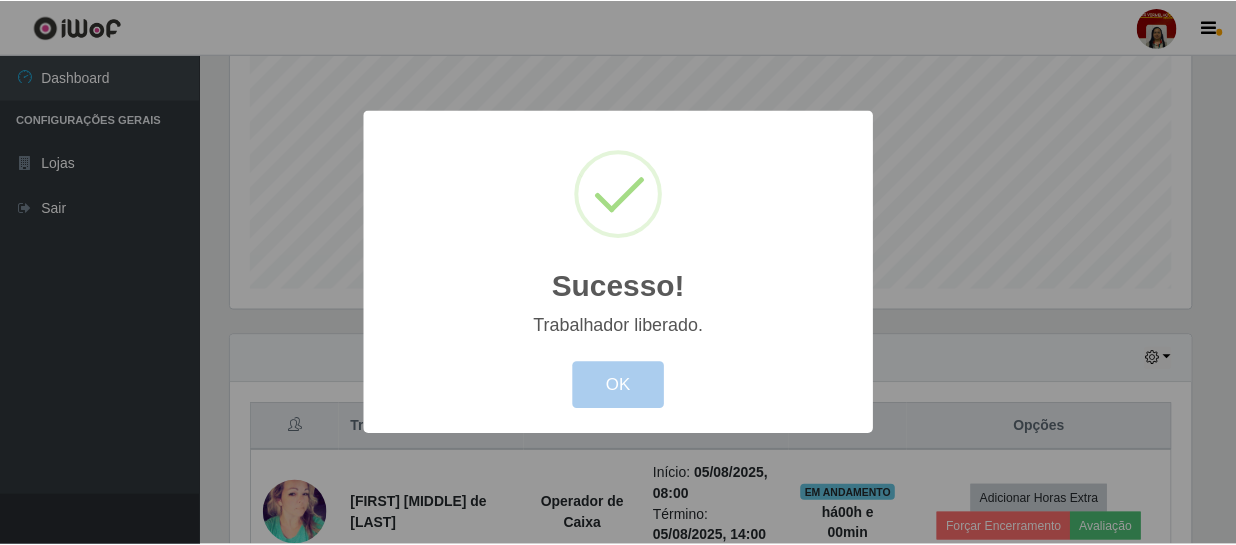 scroll, scrollTop: 999585, scrollLeft: 999025, axis: both 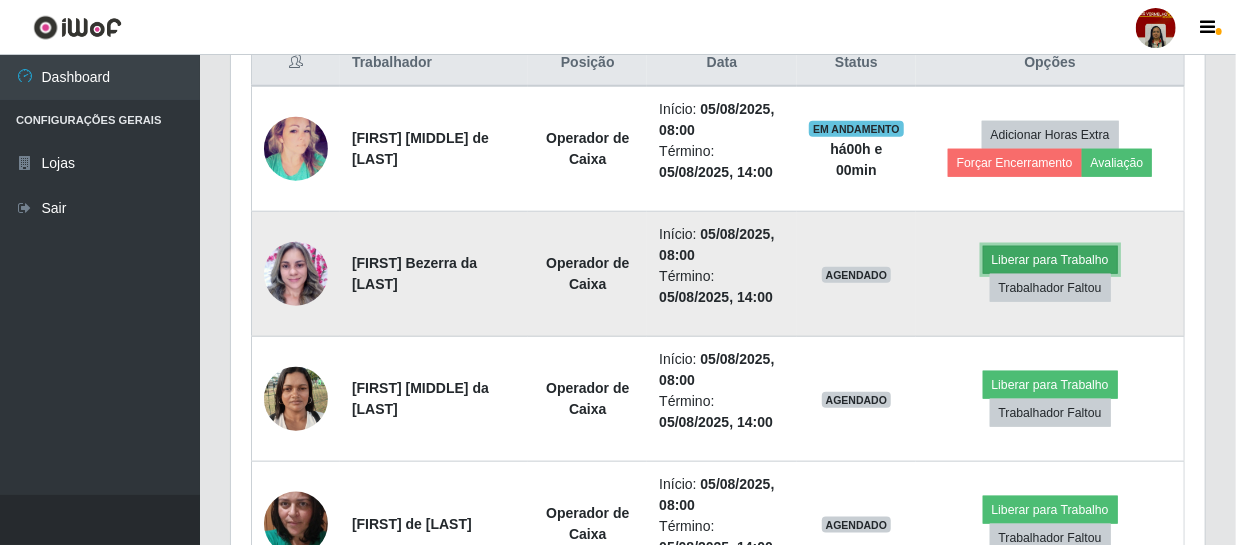 click on "Liberar para Trabalho" at bounding box center [1050, 260] 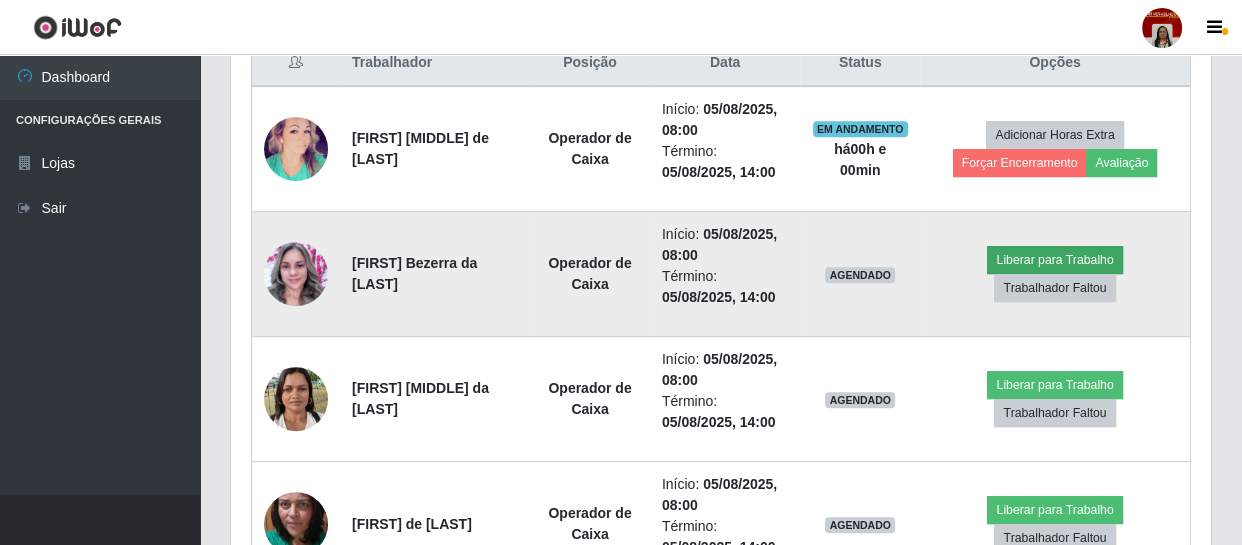 scroll, scrollTop: 999585, scrollLeft: 999033, axis: both 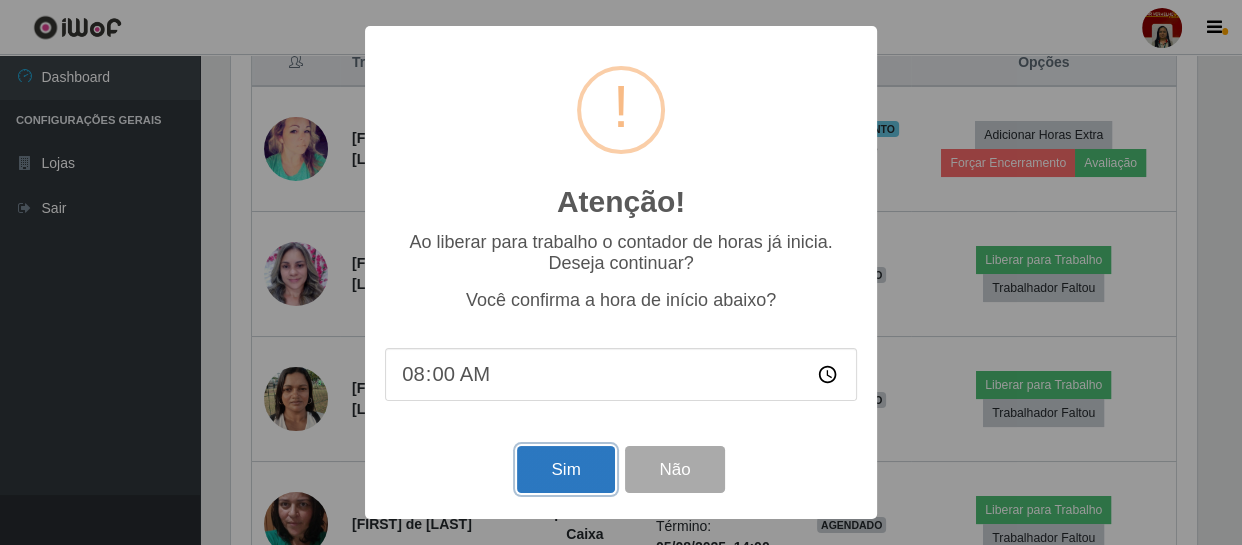 click on "Sim" at bounding box center [565, 469] 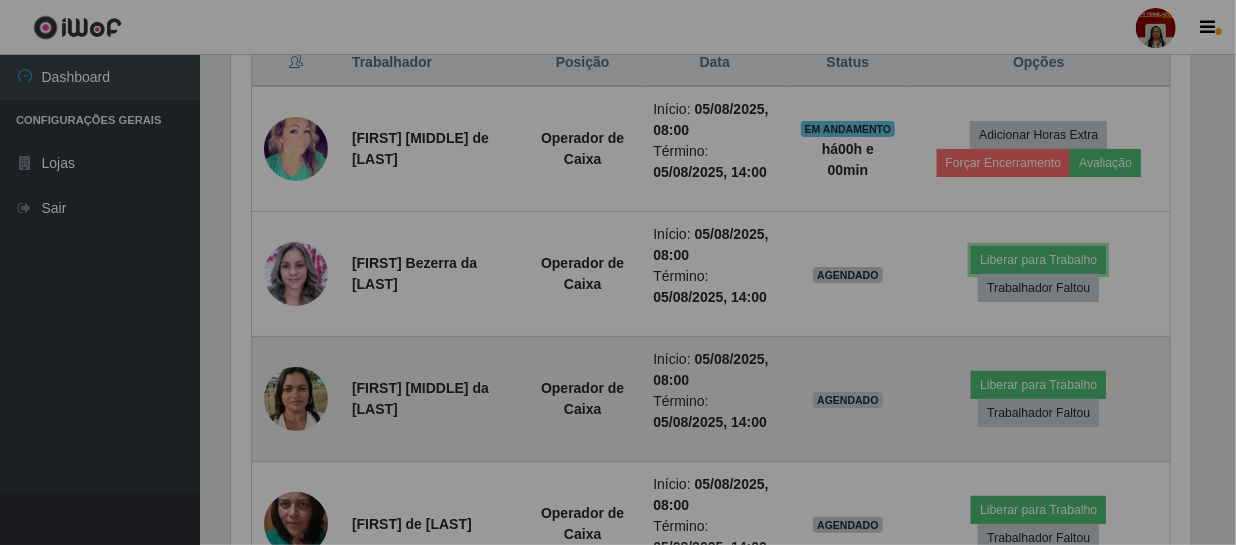 scroll, scrollTop: 999585, scrollLeft: 999025, axis: both 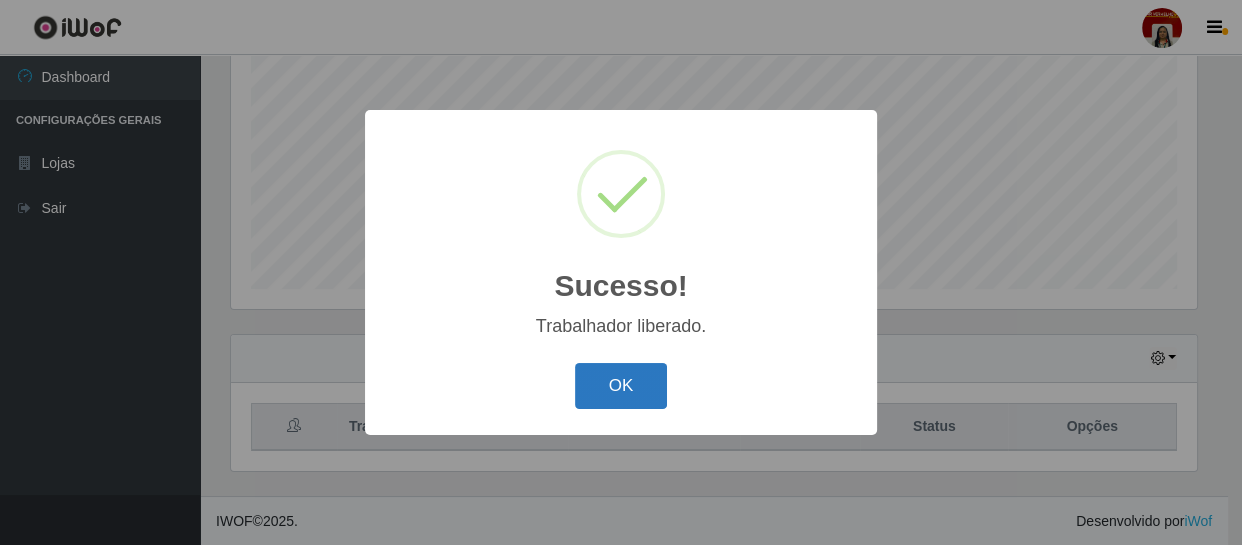 click on "OK" at bounding box center [621, 386] 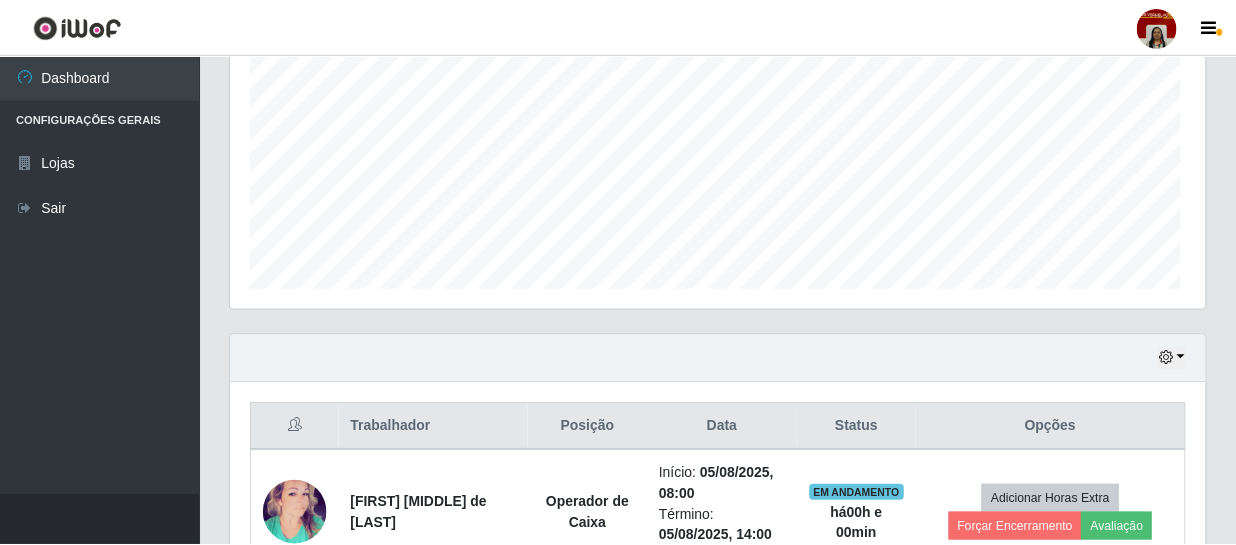 scroll, scrollTop: 999585, scrollLeft: 999025, axis: both 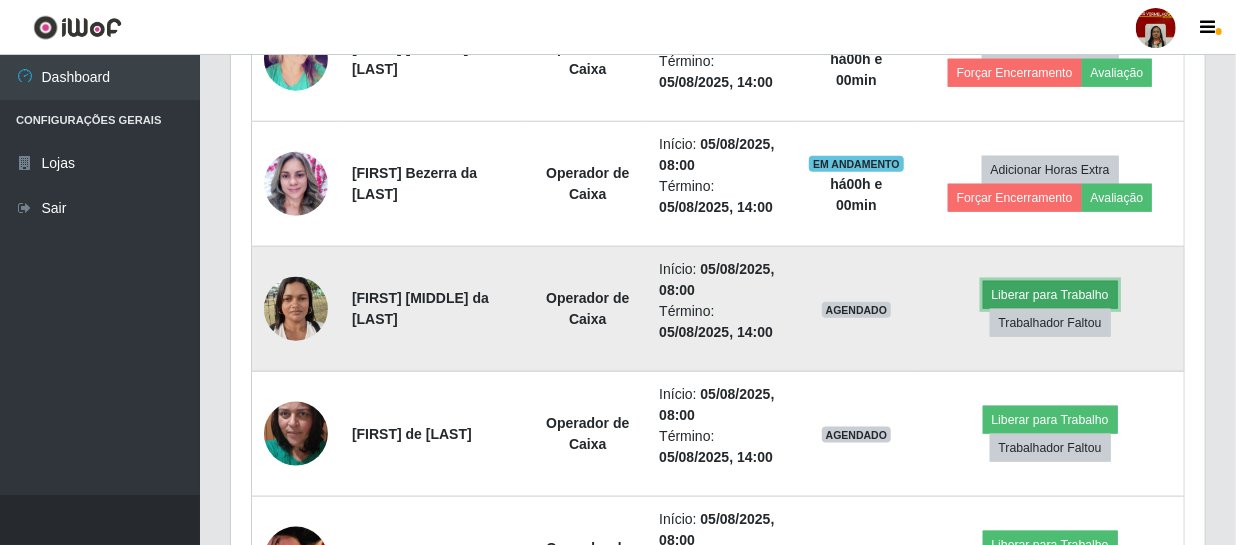 click on "Liberar para Trabalho" at bounding box center (1050, 295) 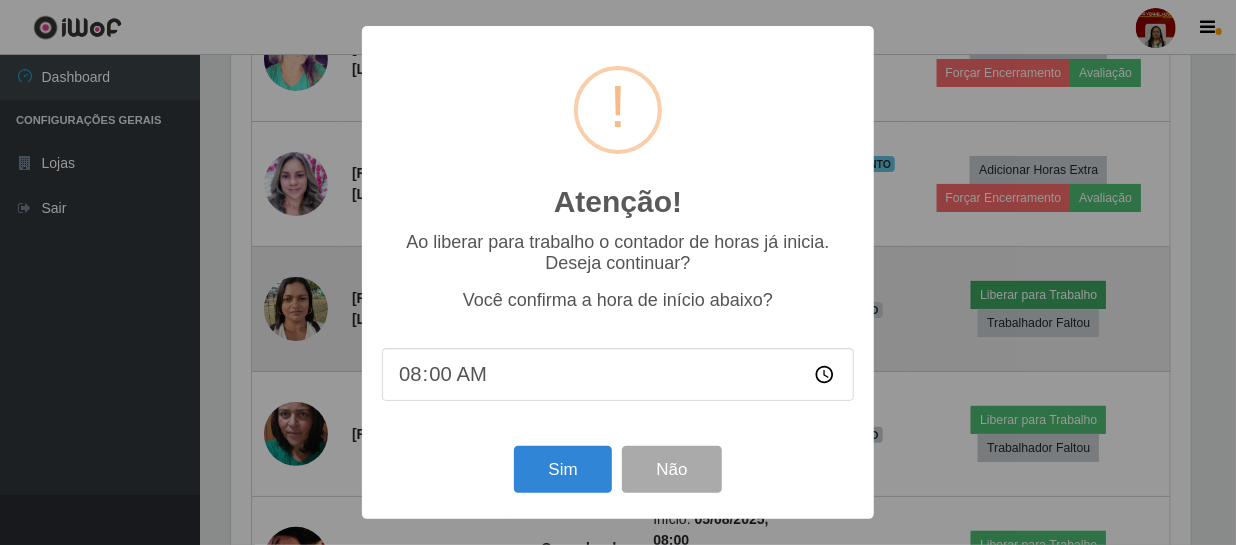 scroll, scrollTop: 999585, scrollLeft: 999033, axis: both 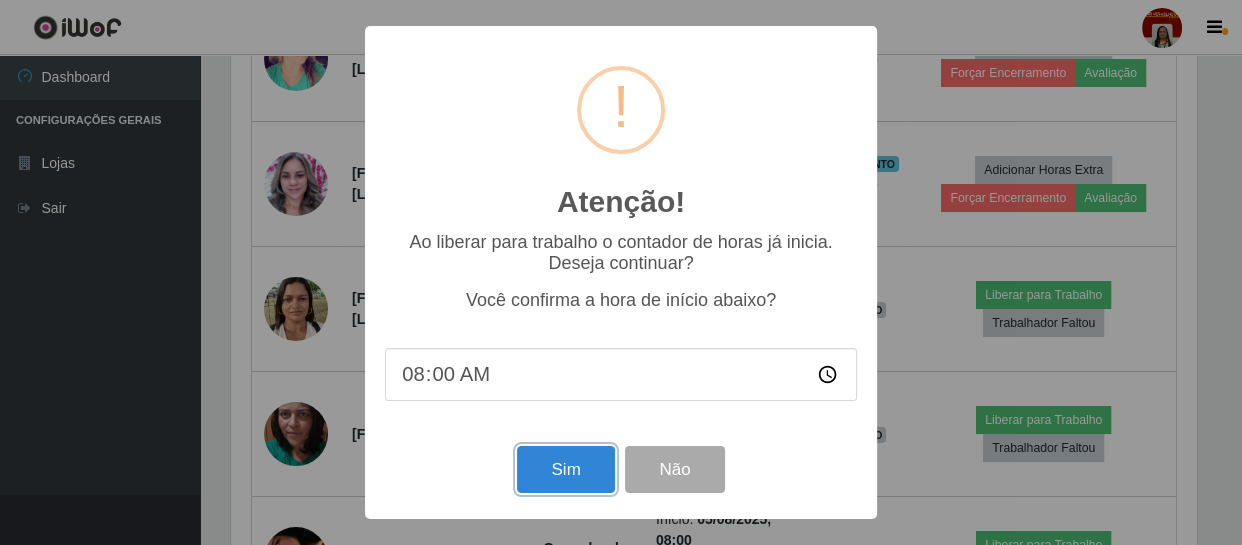 drag, startPoint x: 562, startPoint y: 472, endPoint x: 564, endPoint y: 433, distance: 39.051247 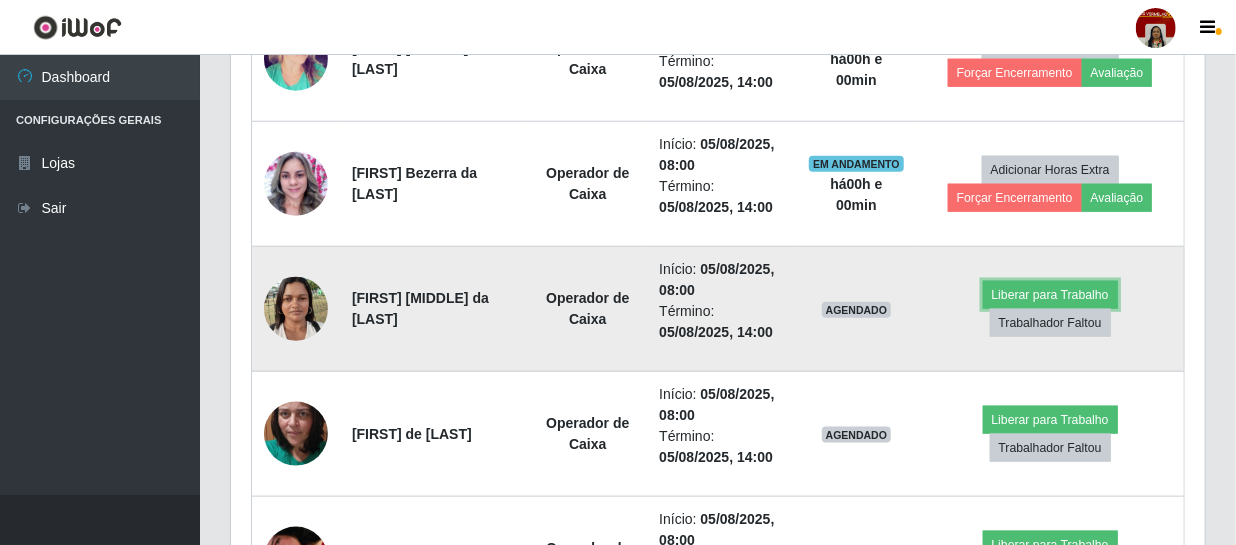 scroll, scrollTop: 999585, scrollLeft: 999025, axis: both 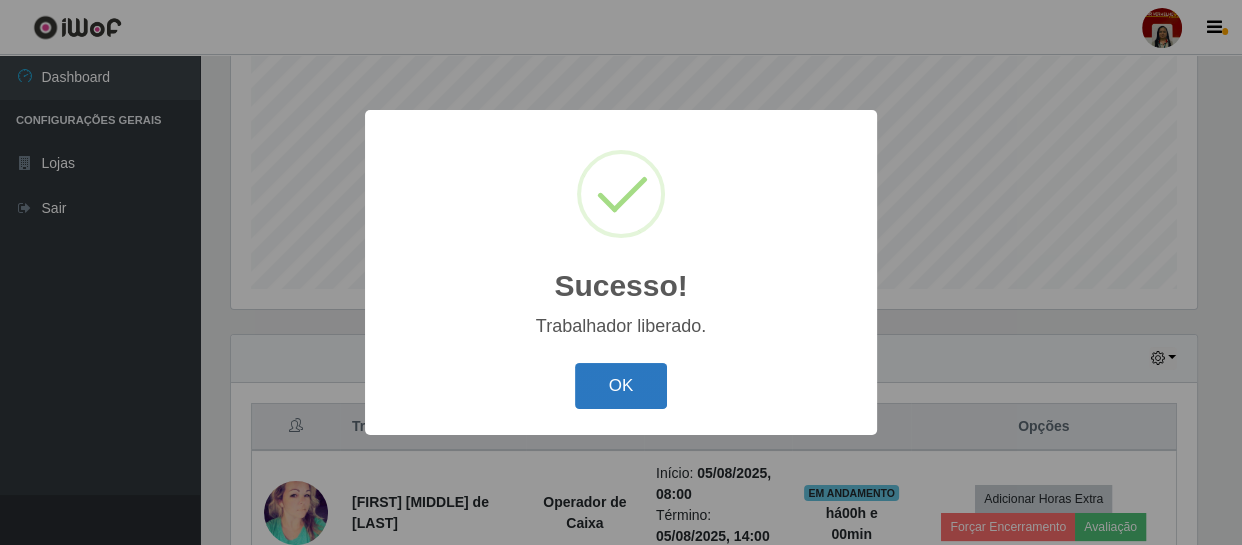 click on "OK" at bounding box center (621, 386) 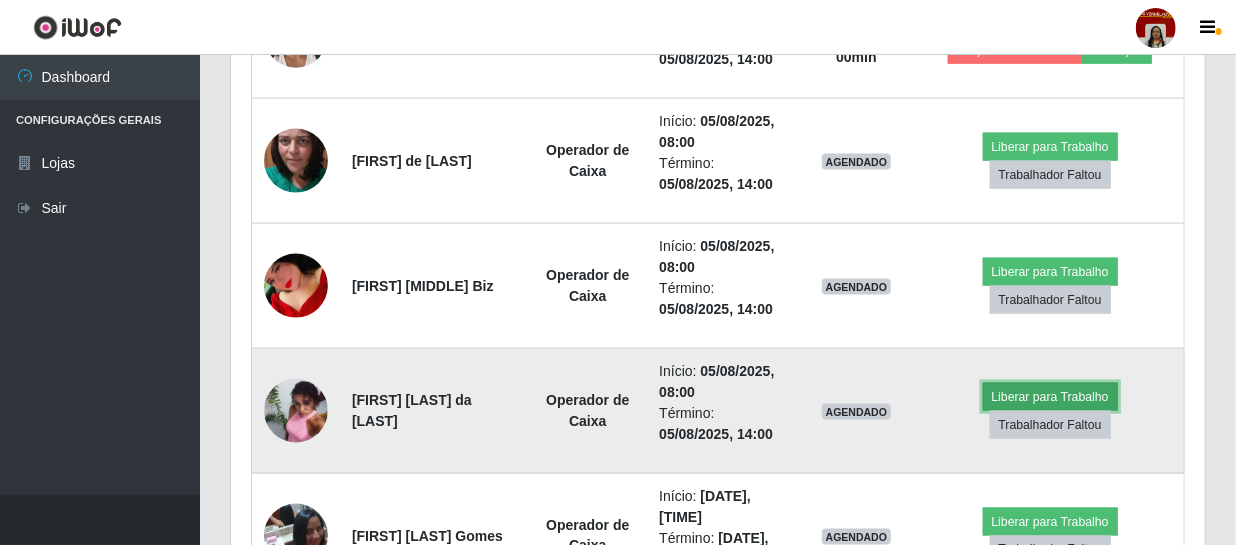 click on "Liberar para Trabalho" at bounding box center (1050, 397) 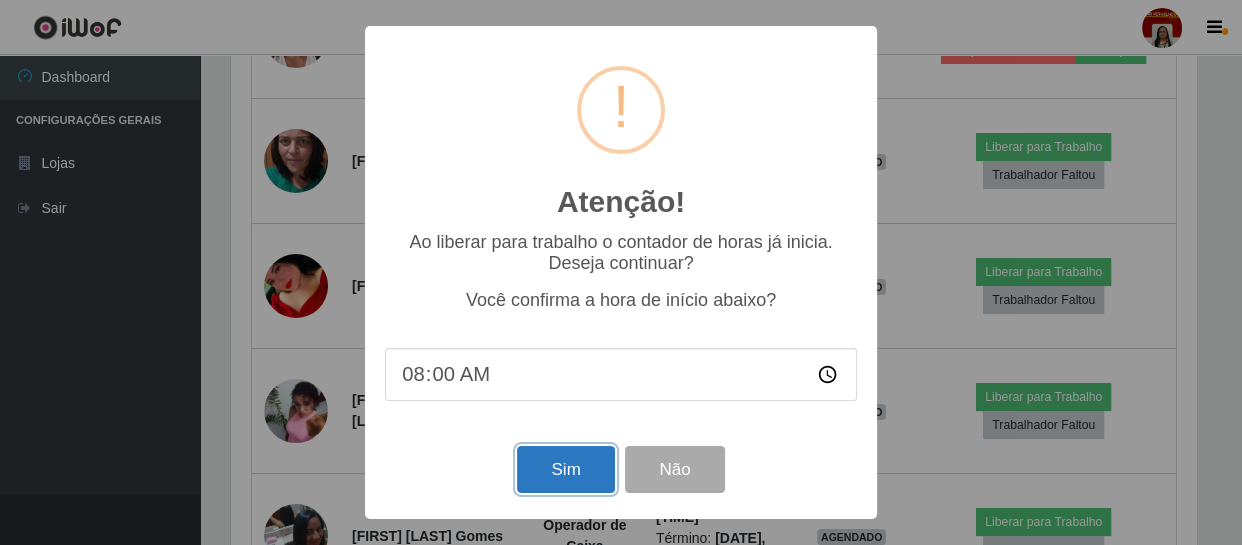 click on "Sim" at bounding box center [565, 469] 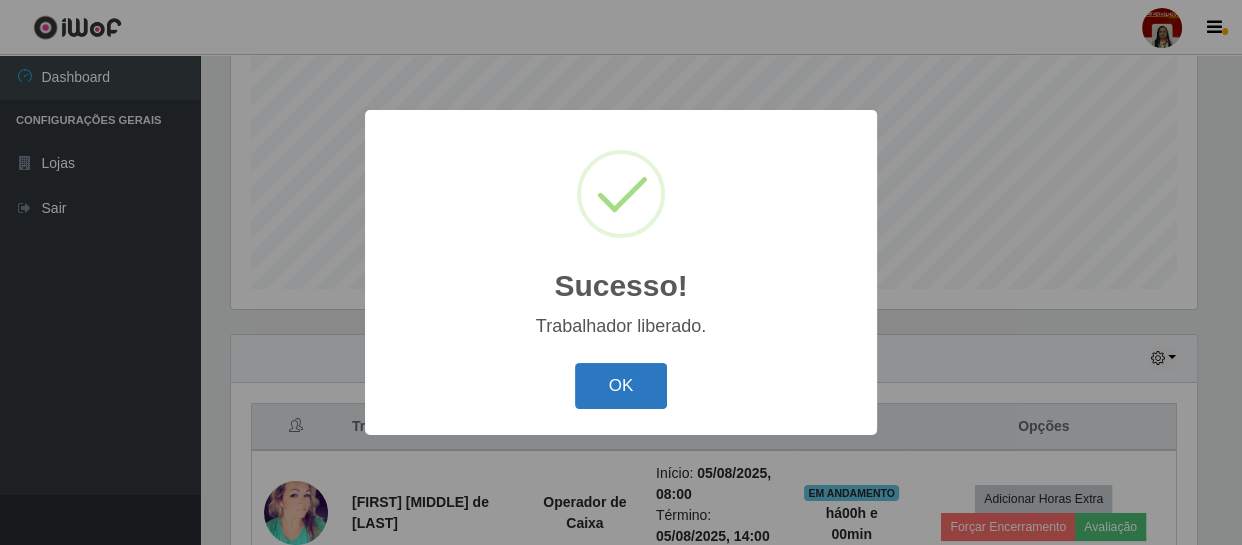 click on "OK" at bounding box center (621, 386) 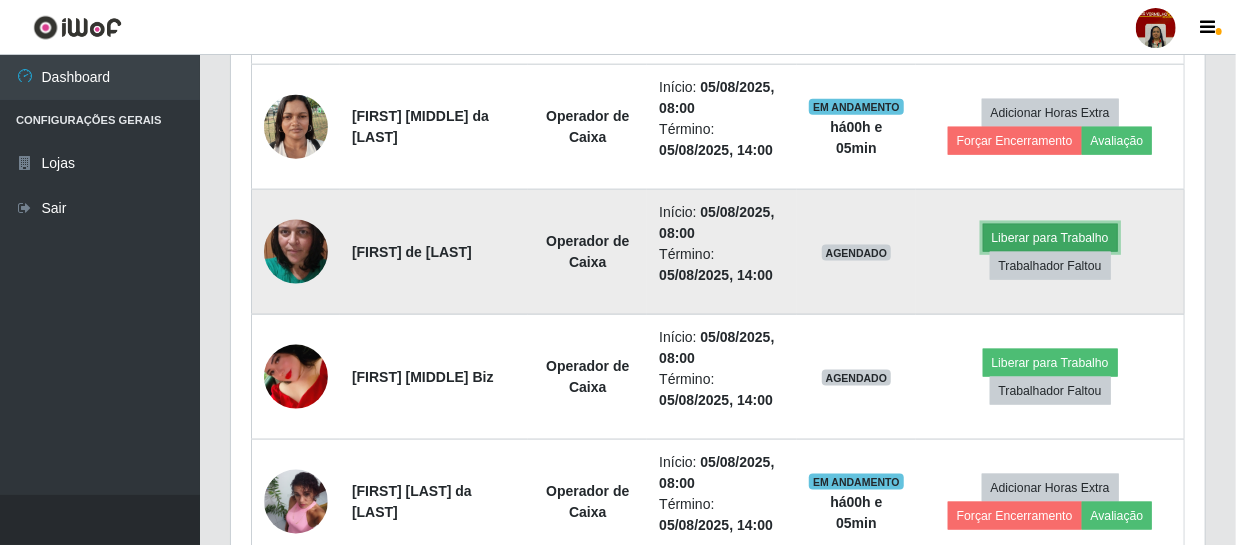 click on "Liberar para Trabalho" at bounding box center [1050, 238] 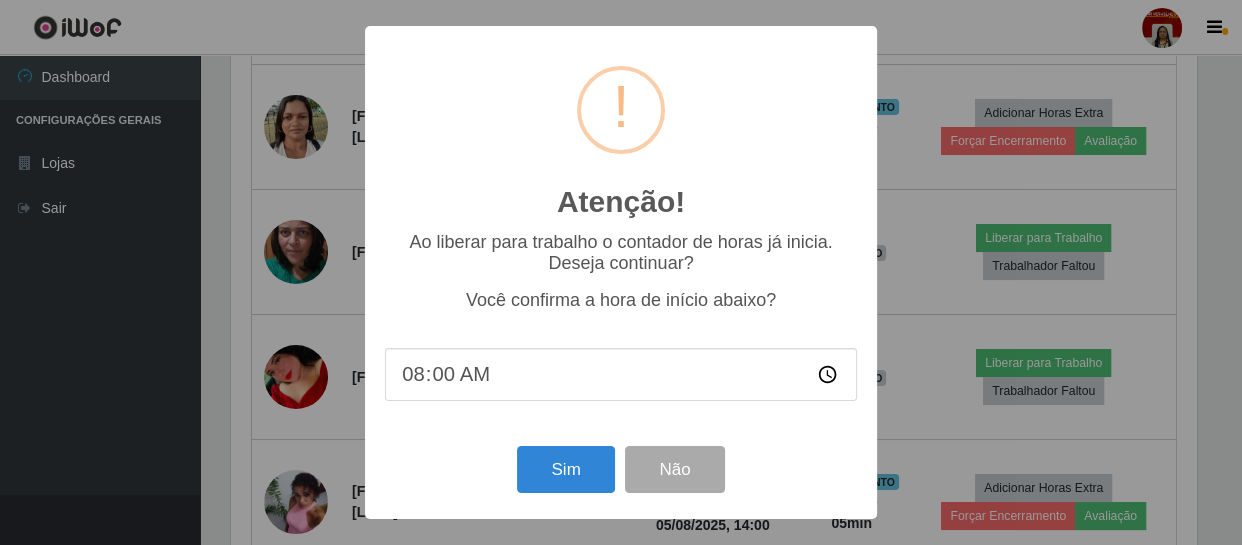 scroll, scrollTop: 999585, scrollLeft: 999033, axis: both 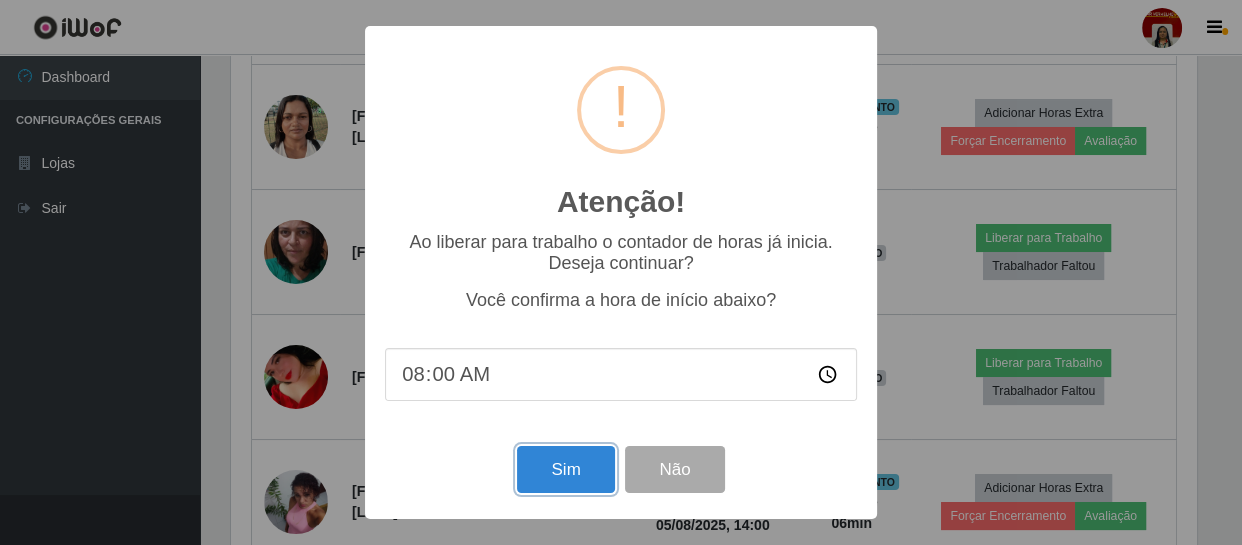 click on "Sim" at bounding box center (565, 469) 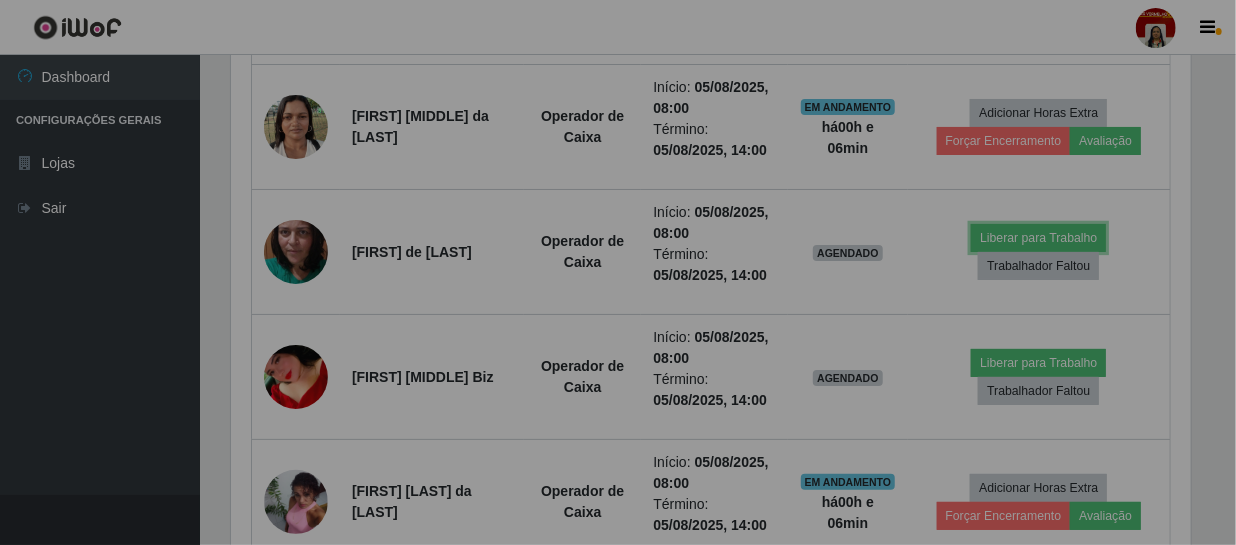 scroll, scrollTop: 999585, scrollLeft: 999025, axis: both 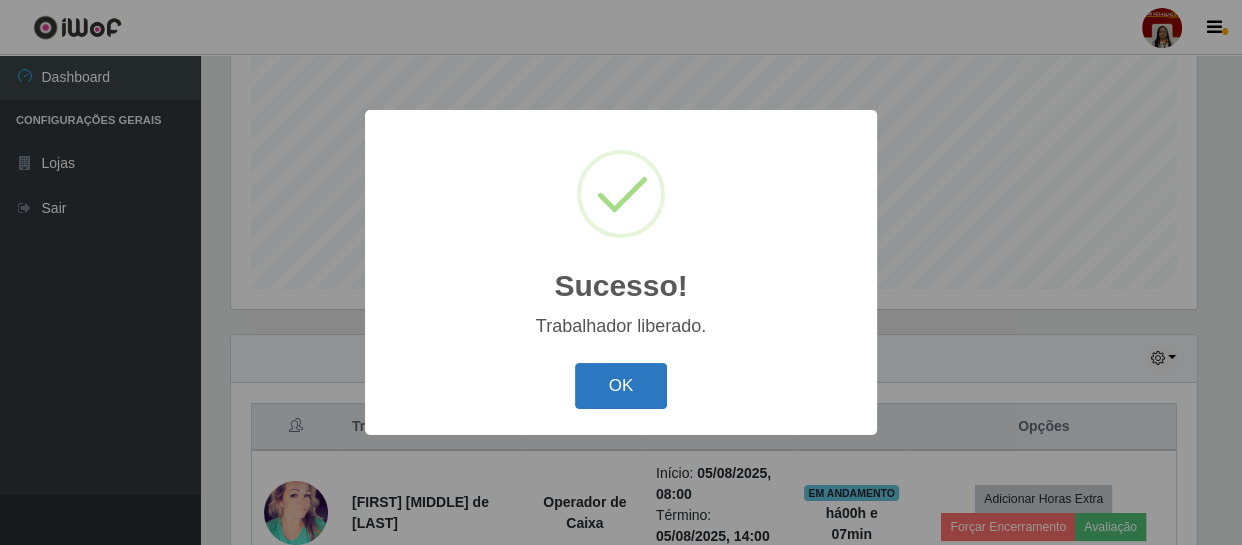 click on "OK" at bounding box center (621, 386) 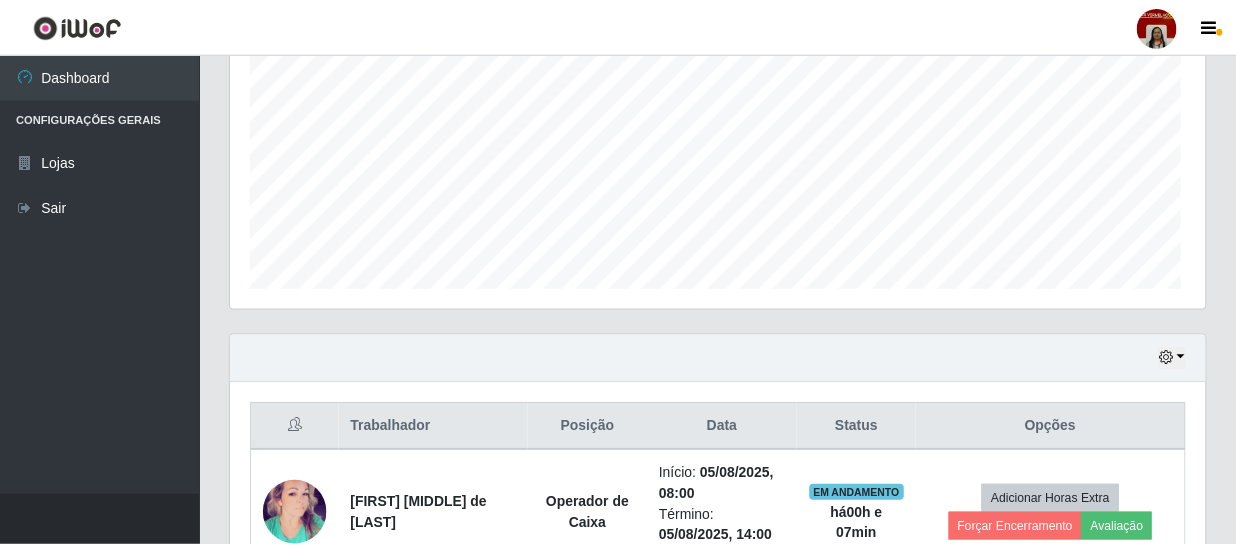 scroll, scrollTop: 999585, scrollLeft: 999025, axis: both 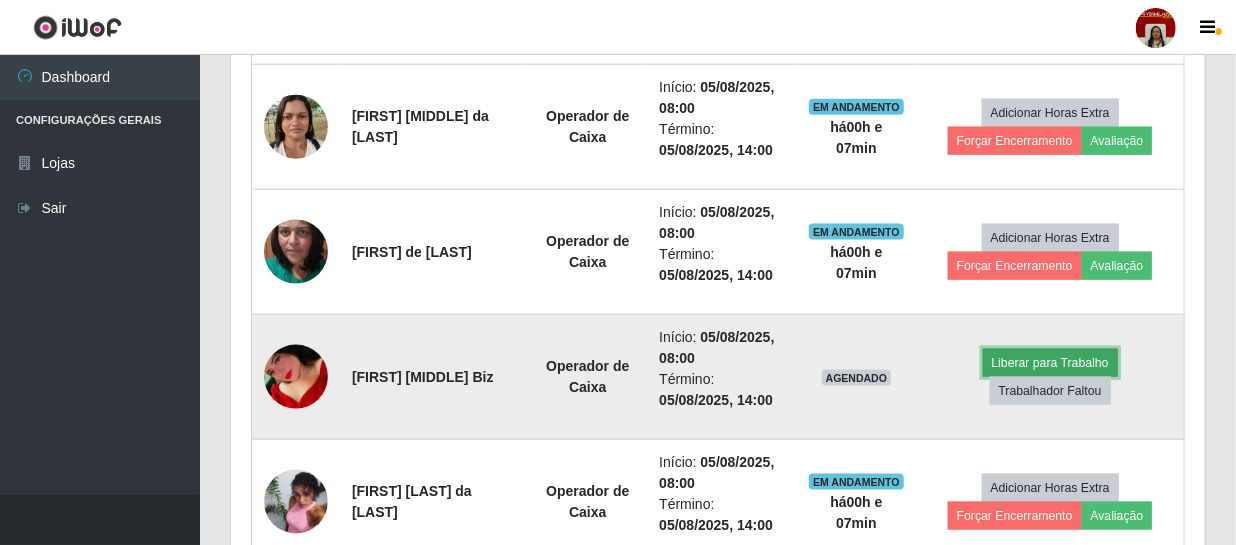 click on "Liberar para Trabalho" at bounding box center (1050, 363) 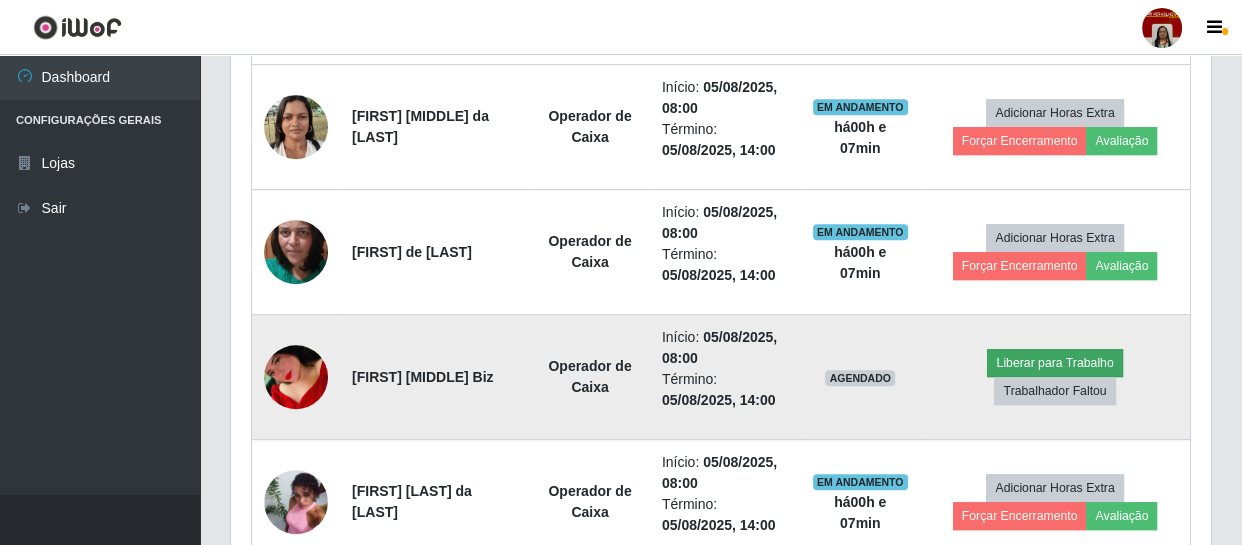 scroll, scrollTop: 999585, scrollLeft: 999033, axis: both 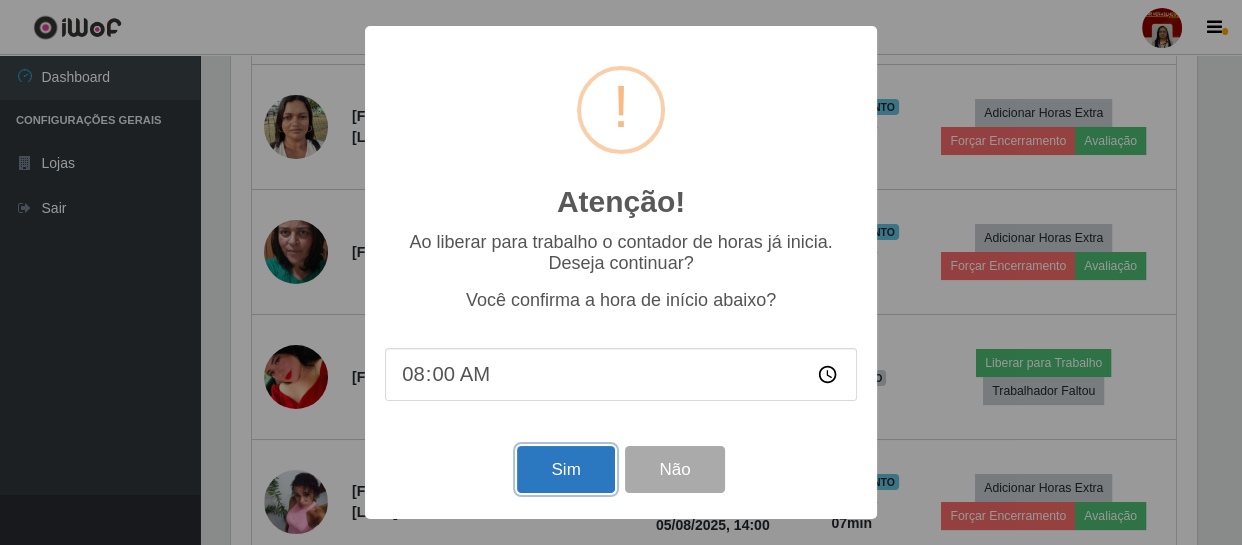 click on "Sim" at bounding box center (565, 469) 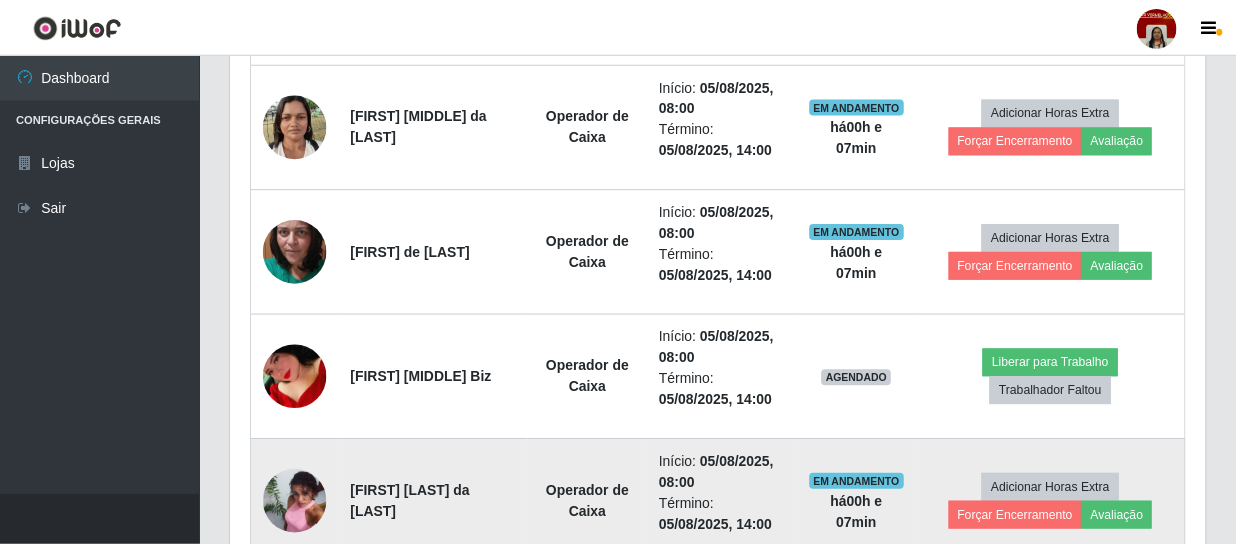 scroll, scrollTop: 999585, scrollLeft: 999025, axis: both 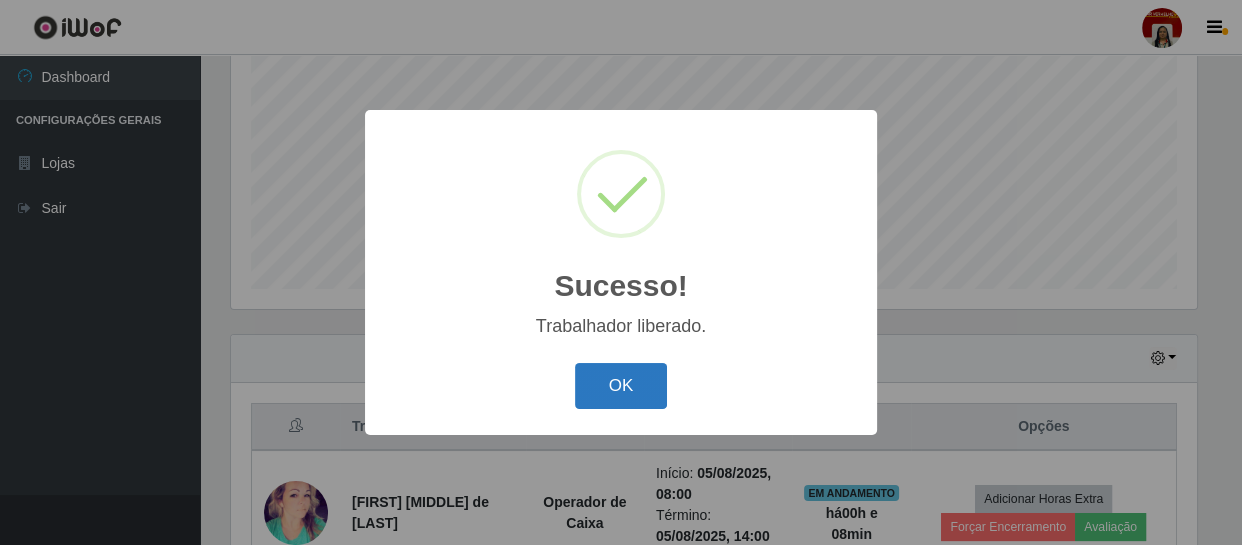 click on "OK" at bounding box center (621, 386) 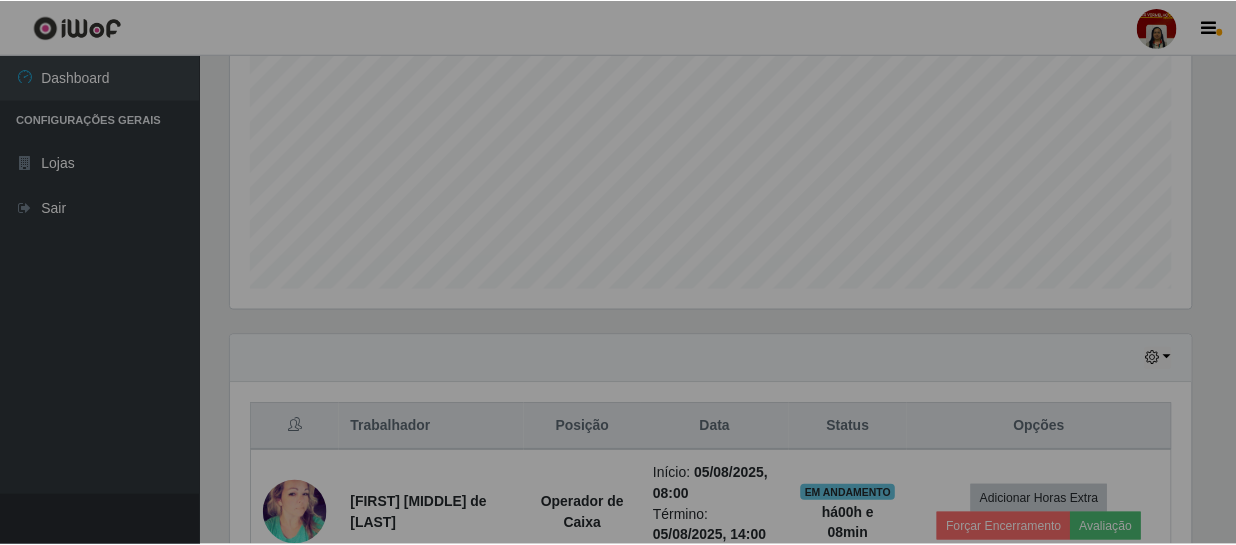 scroll, scrollTop: 999585, scrollLeft: 999025, axis: both 